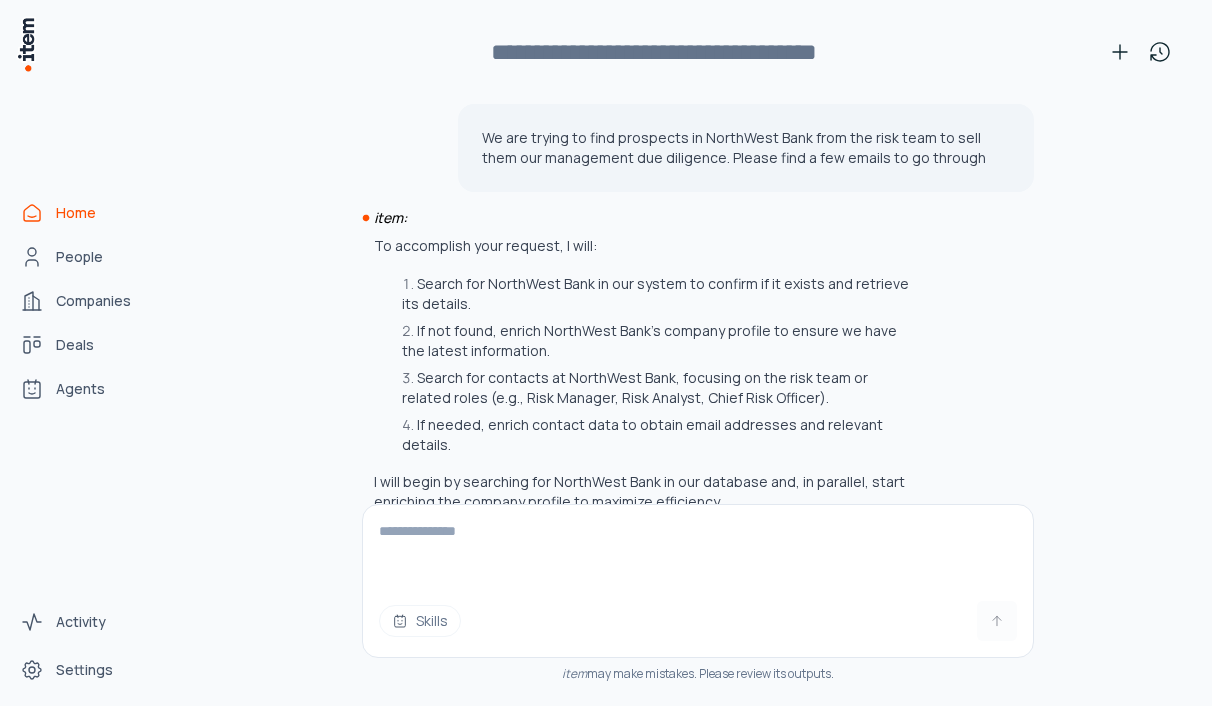 scroll, scrollTop: 0, scrollLeft: 0, axis: both 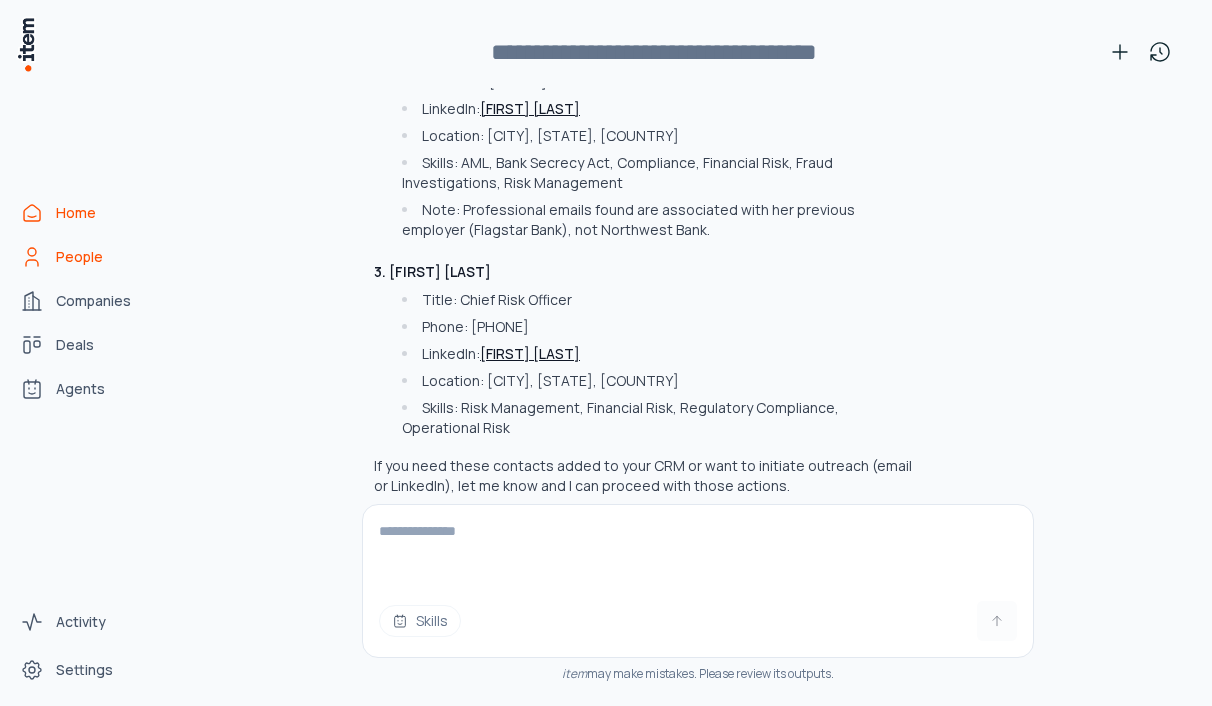 click on "People" at bounding box center [79, 257] 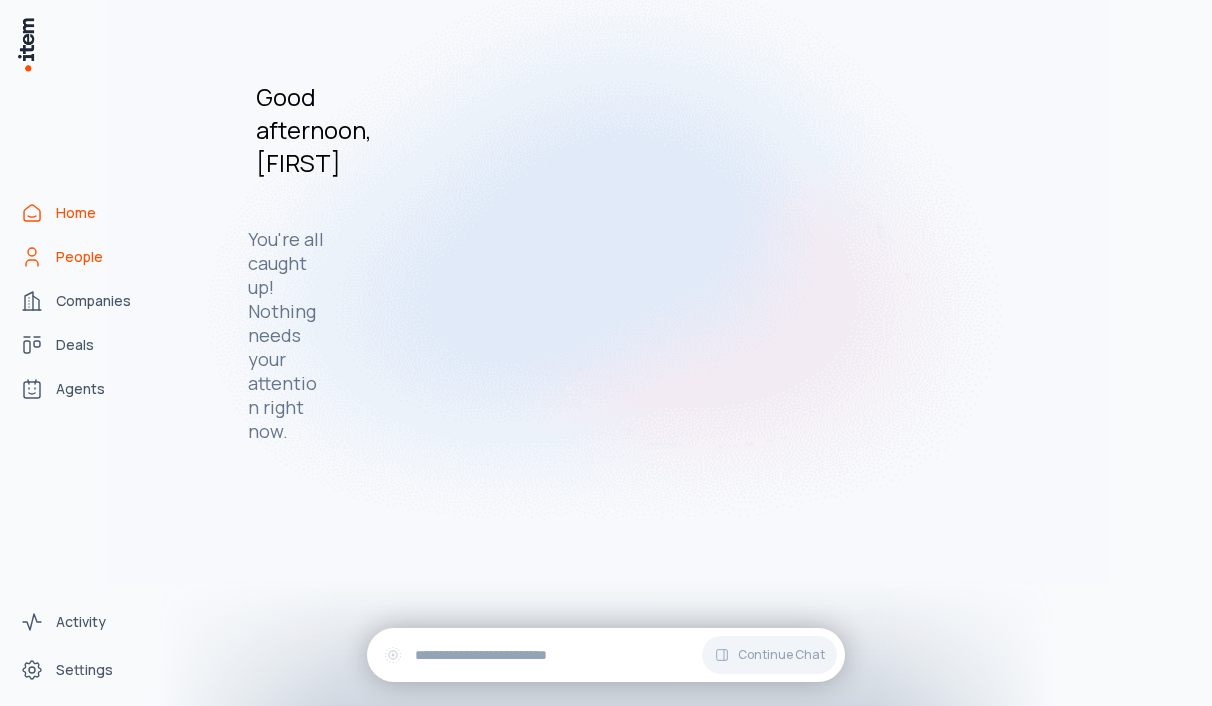 scroll, scrollTop: 21856, scrollLeft: 0, axis: vertical 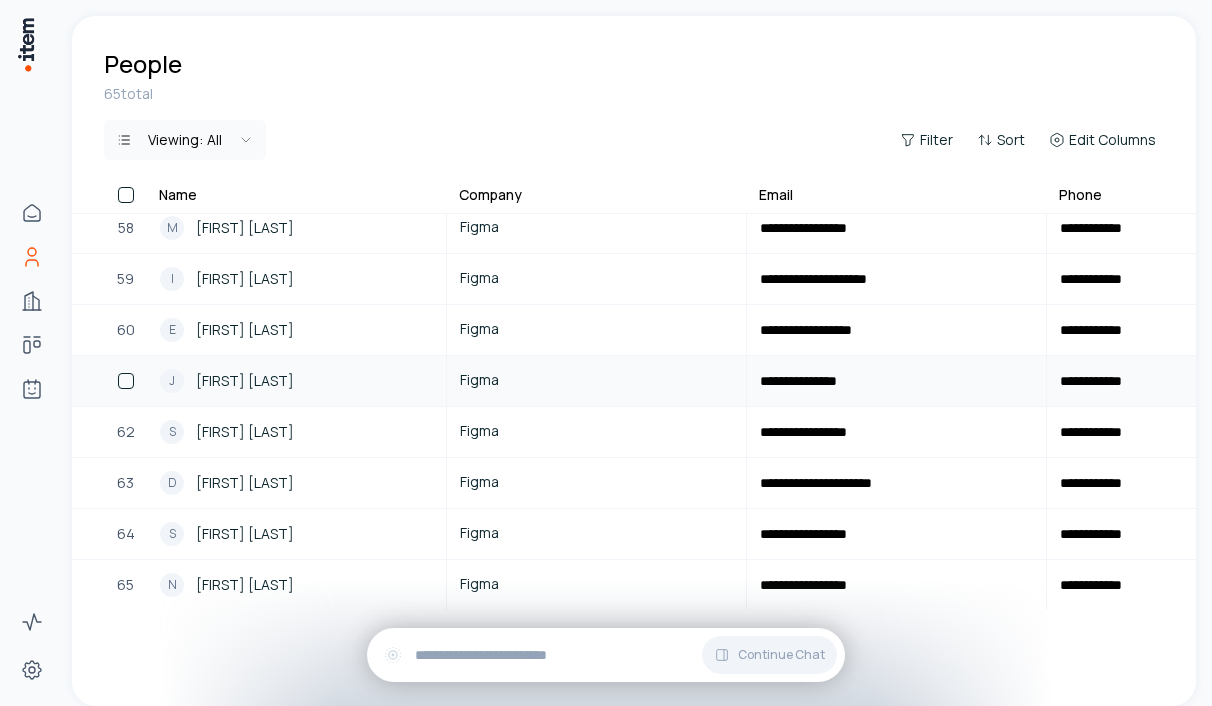 click at bounding box center [126, 381] 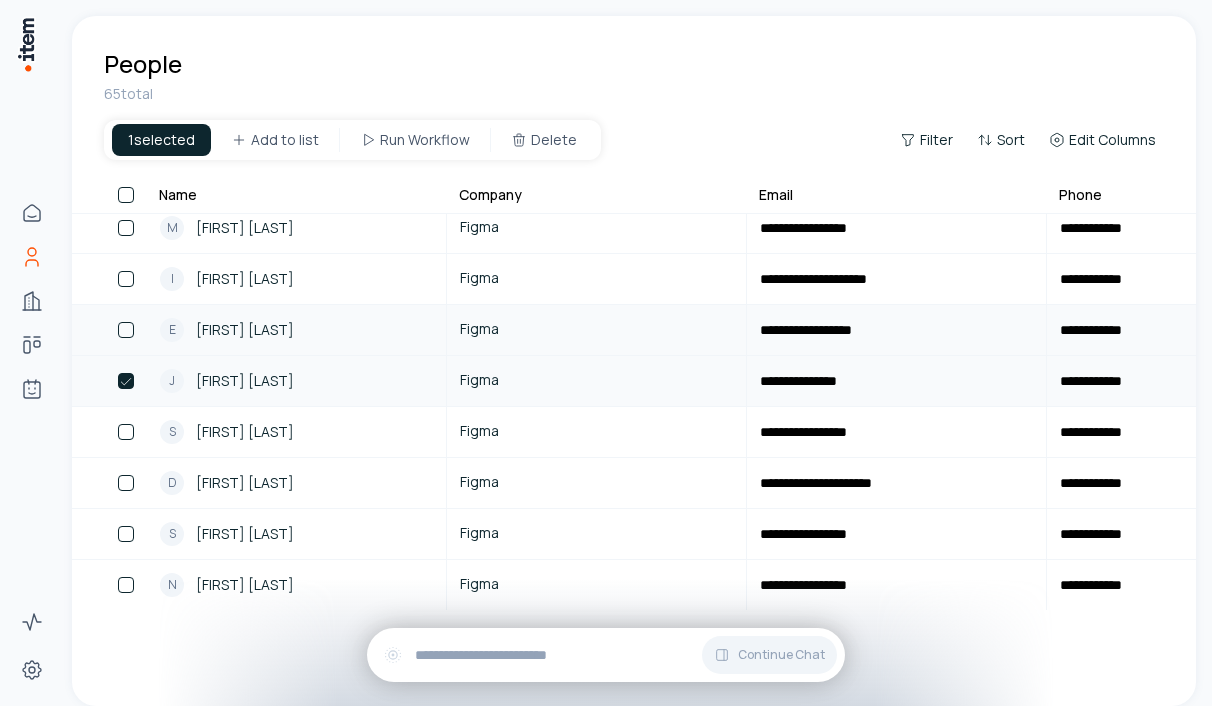 click at bounding box center (126, 330) 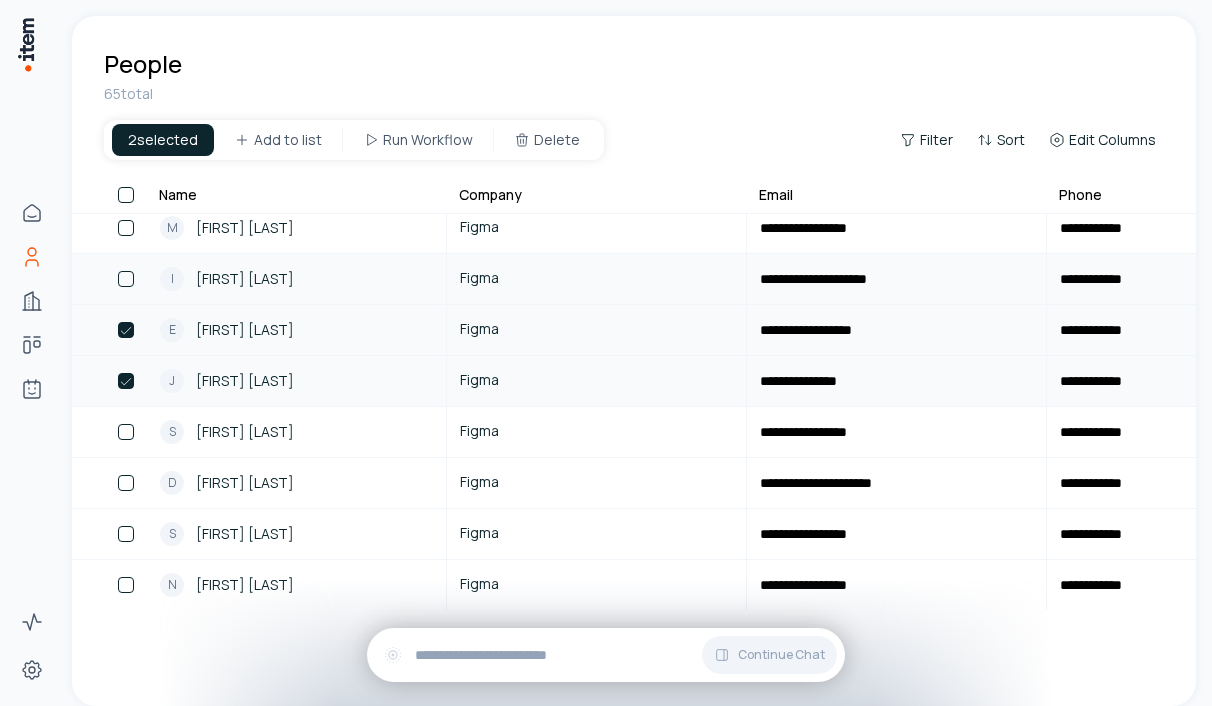 click at bounding box center [126, 279] 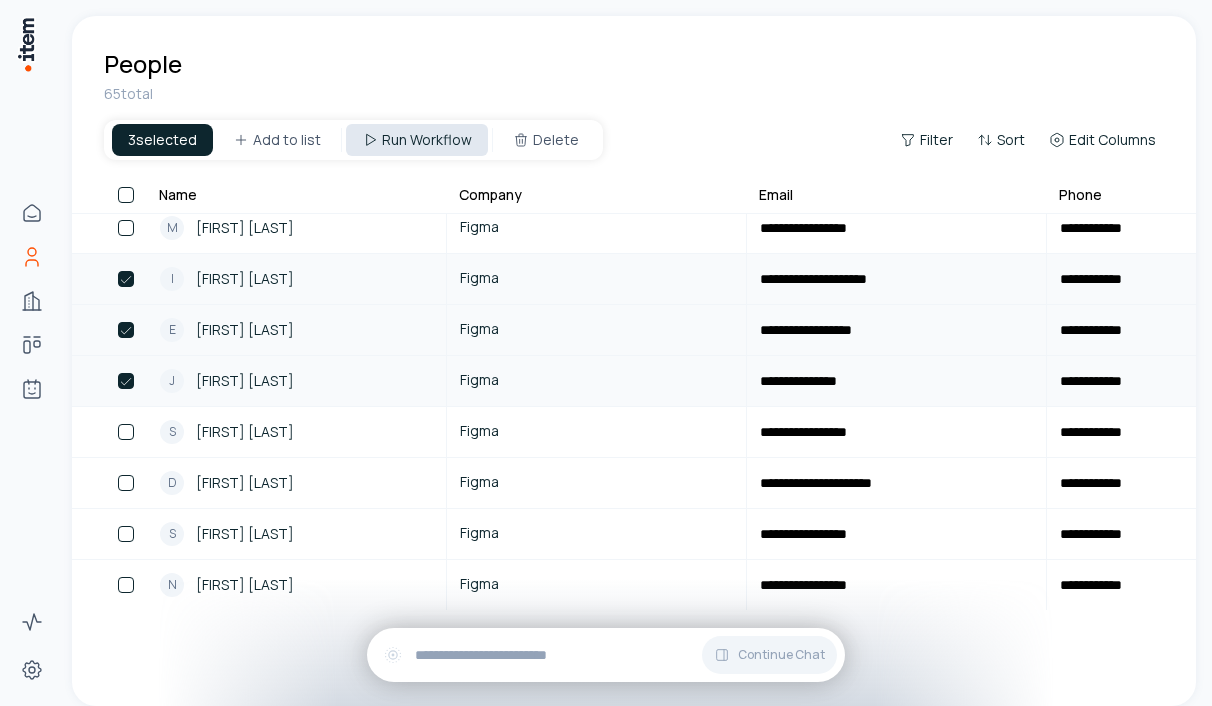 click on "**********" at bounding box center (606, 353) 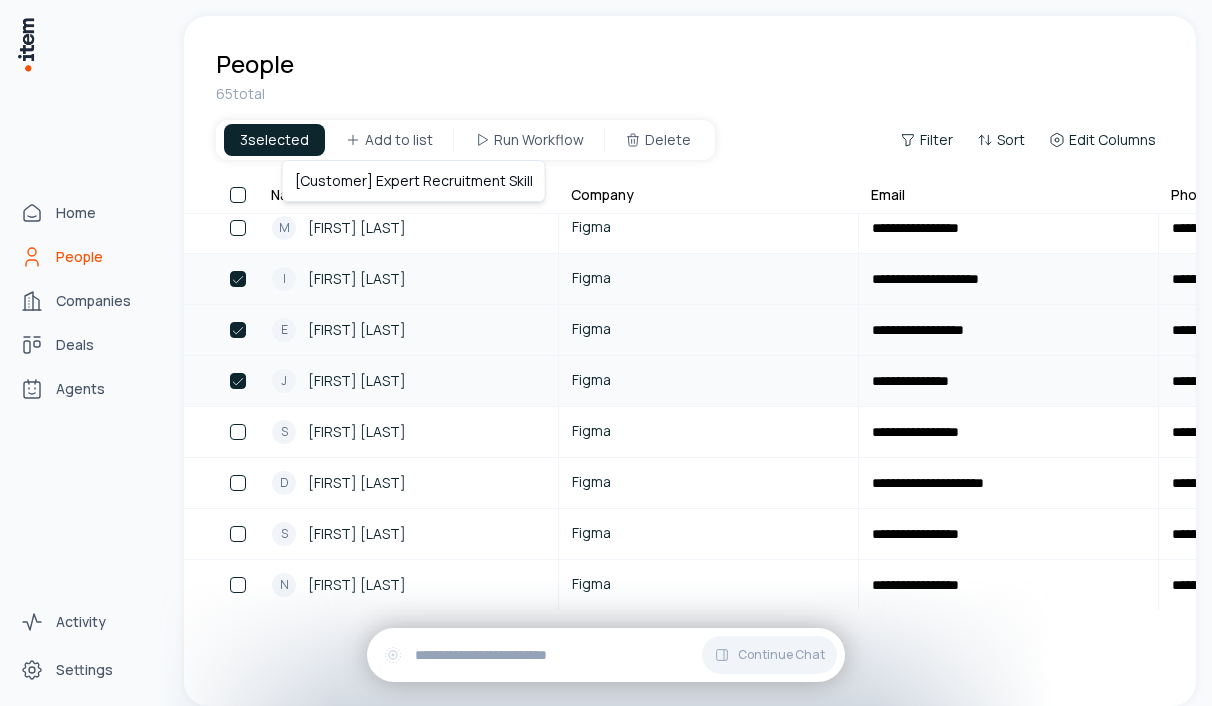 click on "**********" at bounding box center [606, 353] 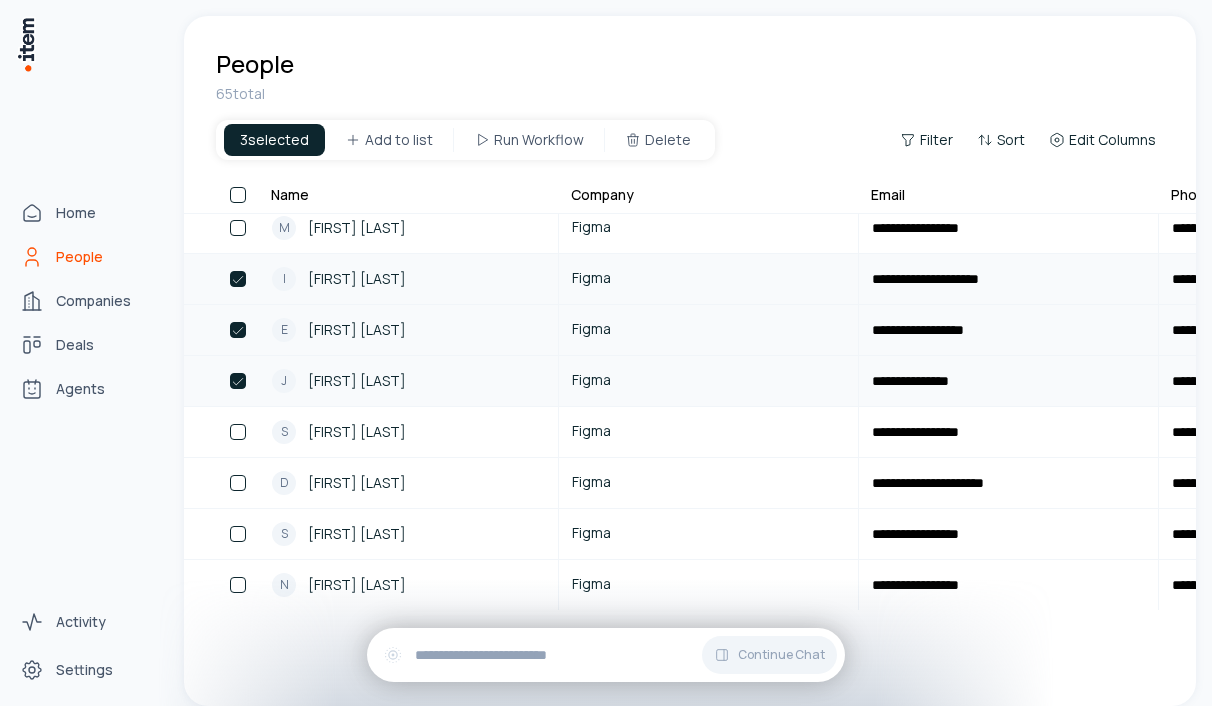 click on "Home People Companies Deals Agents" at bounding box center (88, 301) 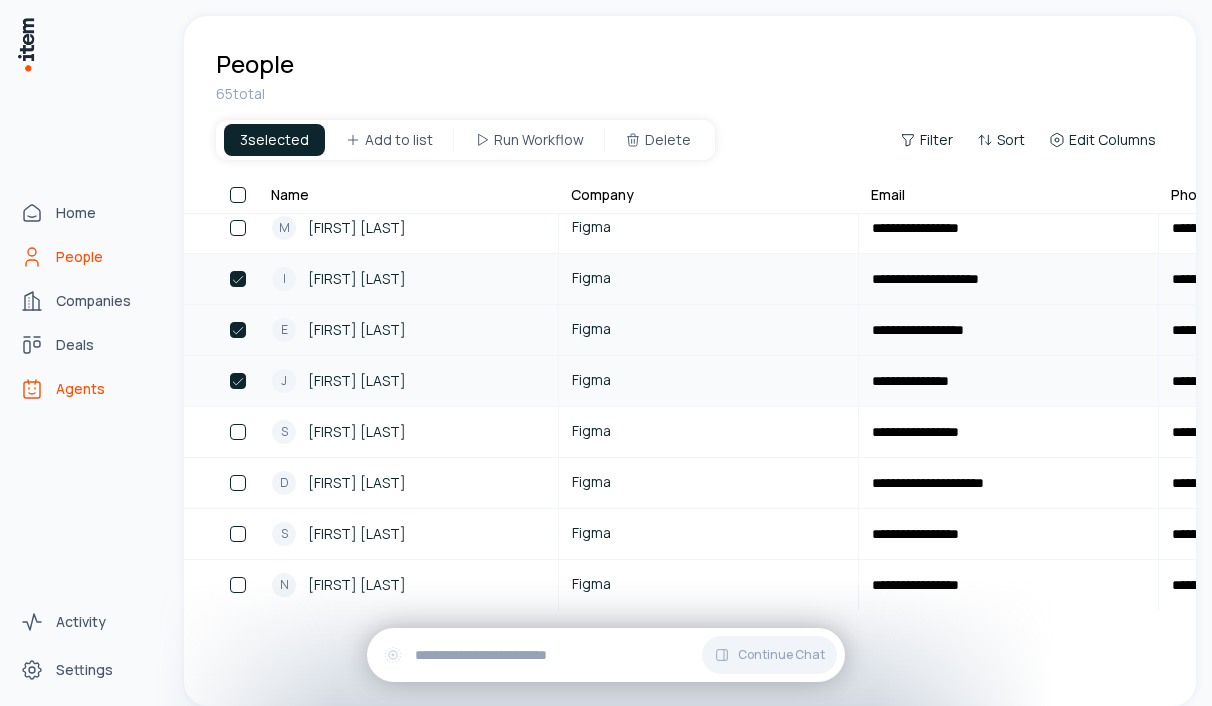 click on "Agents" at bounding box center [80, 389] 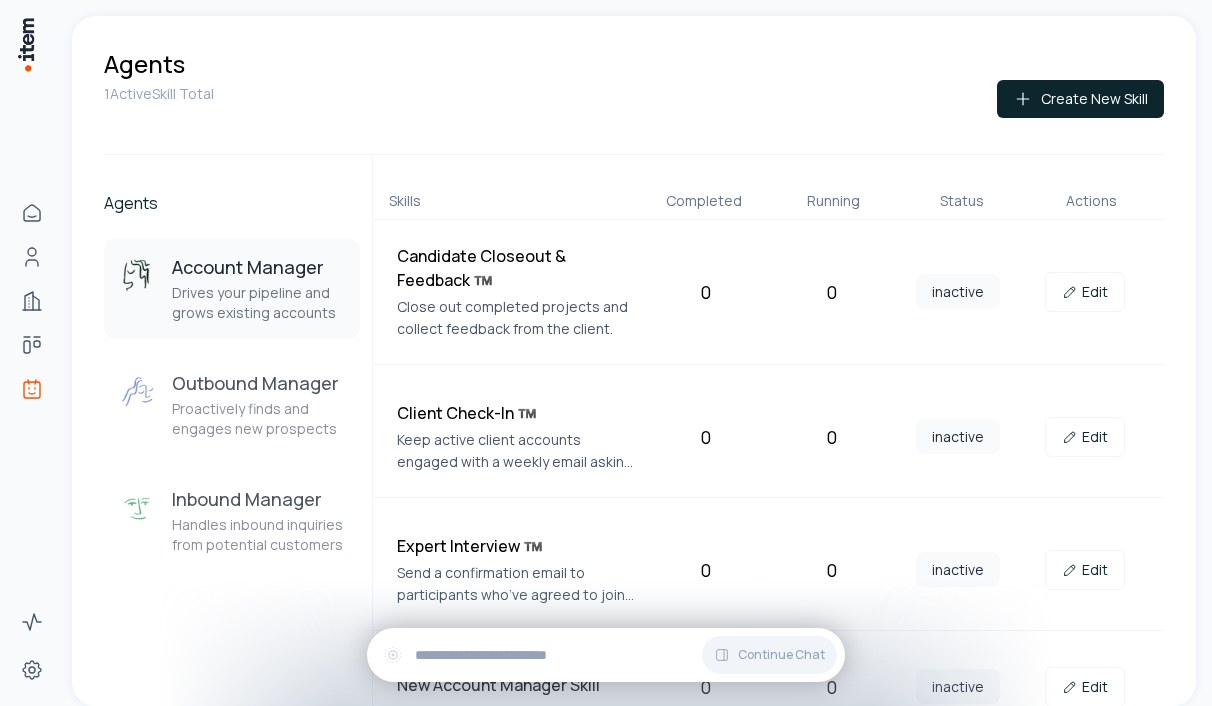 scroll, scrollTop: 24, scrollLeft: 0, axis: vertical 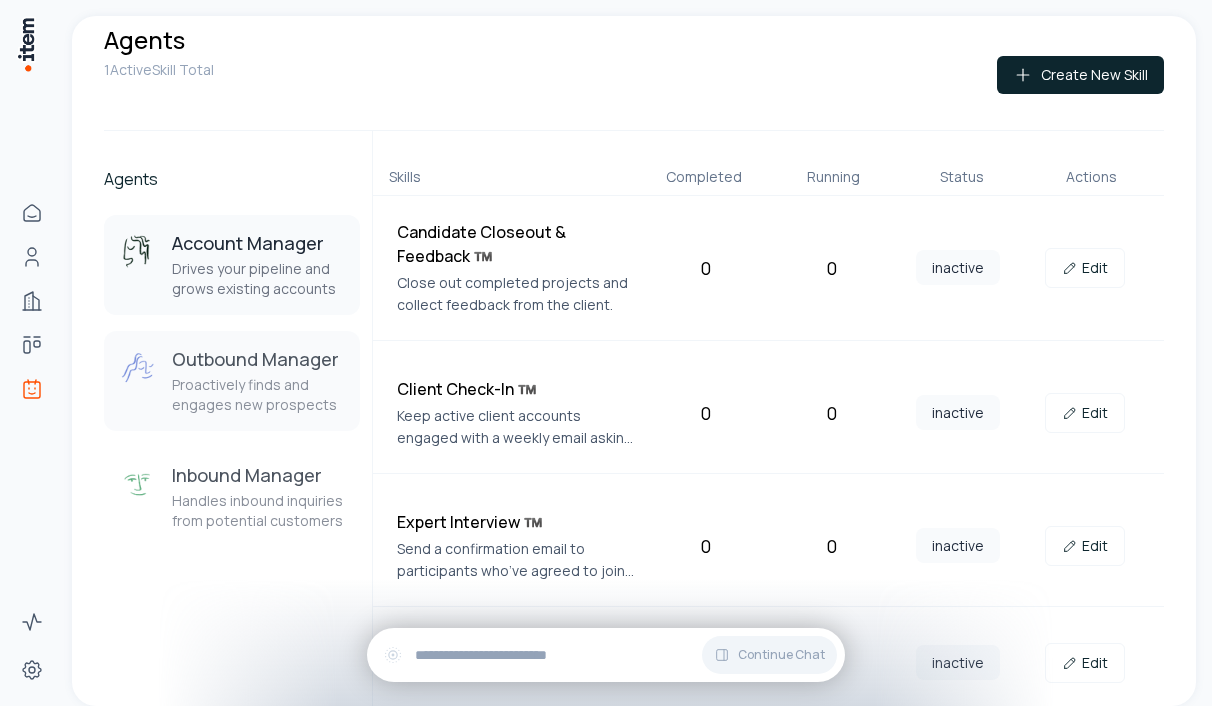 click on "Outbound Manager" at bounding box center (258, 359) 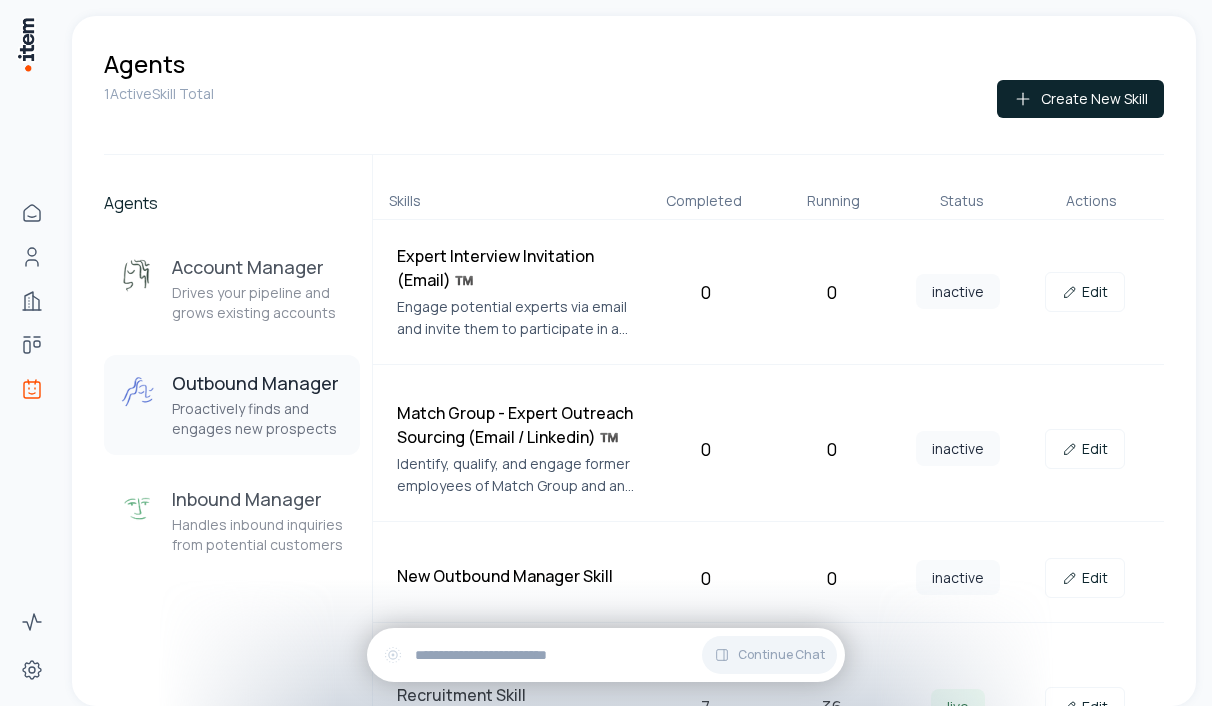 scroll, scrollTop: 72, scrollLeft: 0, axis: vertical 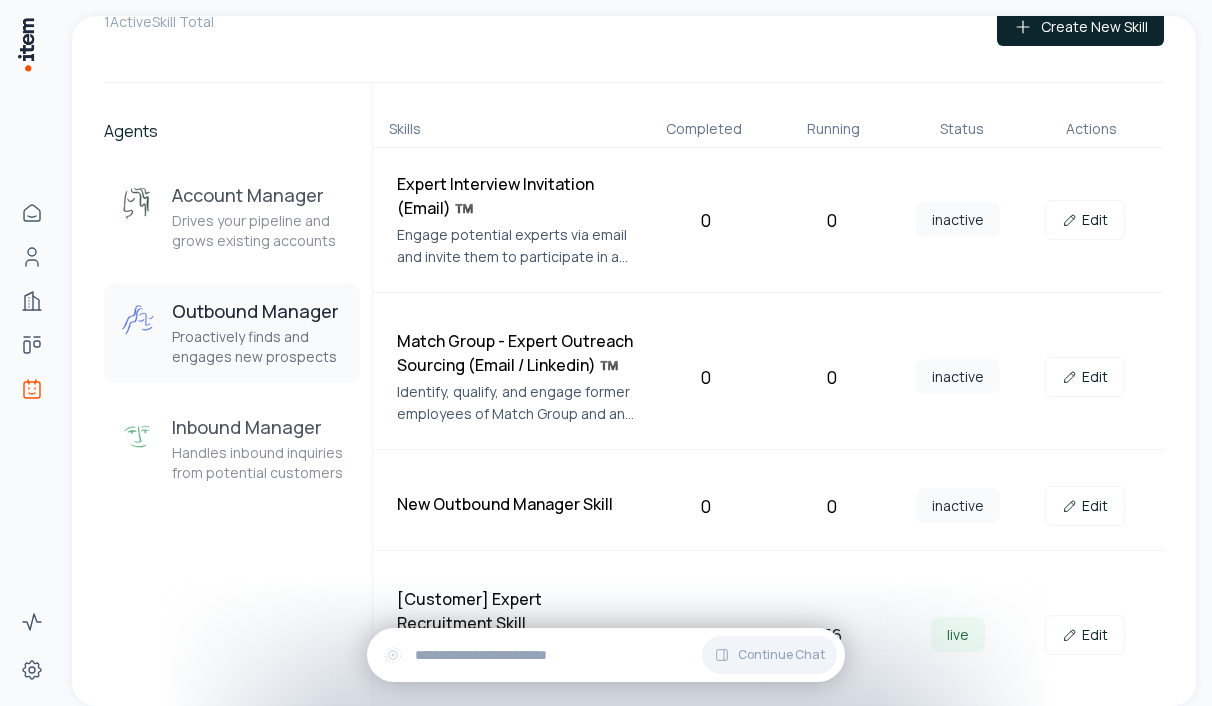 click on "[Customer] Expert Recruitment Skill Build a pool of experienced product design professionals to evaluate Figma's competitive positioning through primary research interviews. 7 36 live Edit" at bounding box center [768, 635] 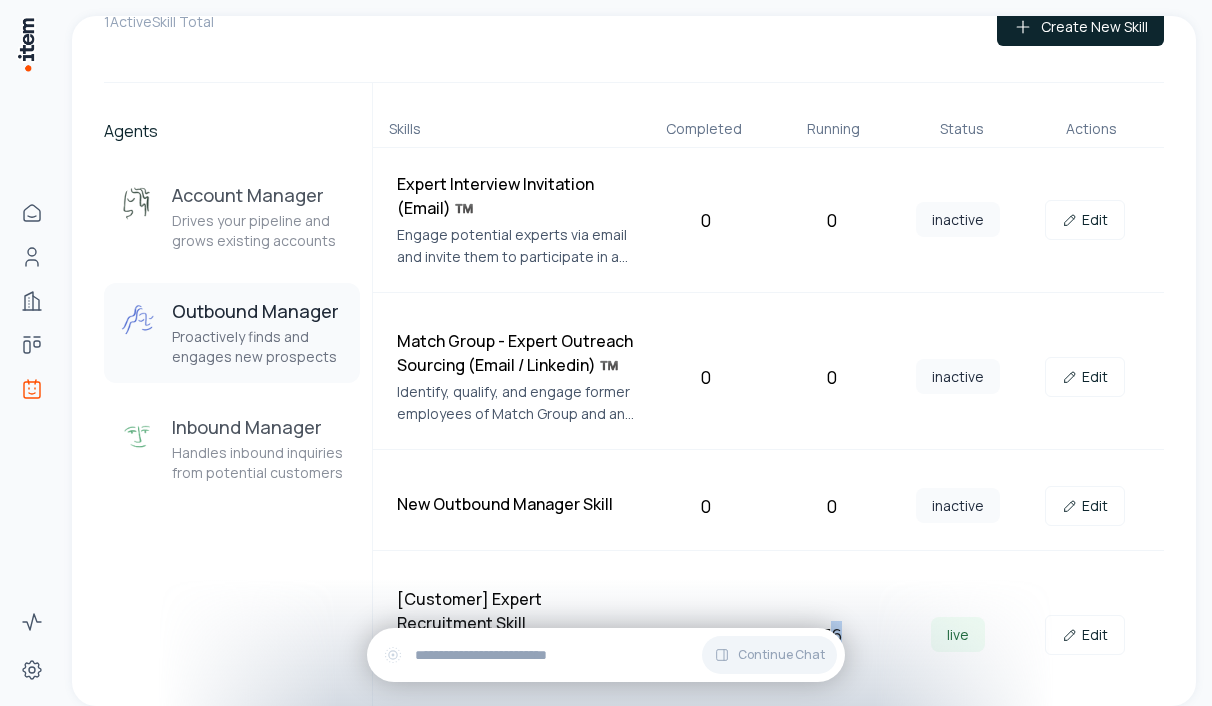 click on "[Customer] Expert Recruitment Skill Build a pool of experienced product design professionals to evaluate Figma's competitive positioning through primary research interviews. 7 36 live Edit" at bounding box center (768, 635) 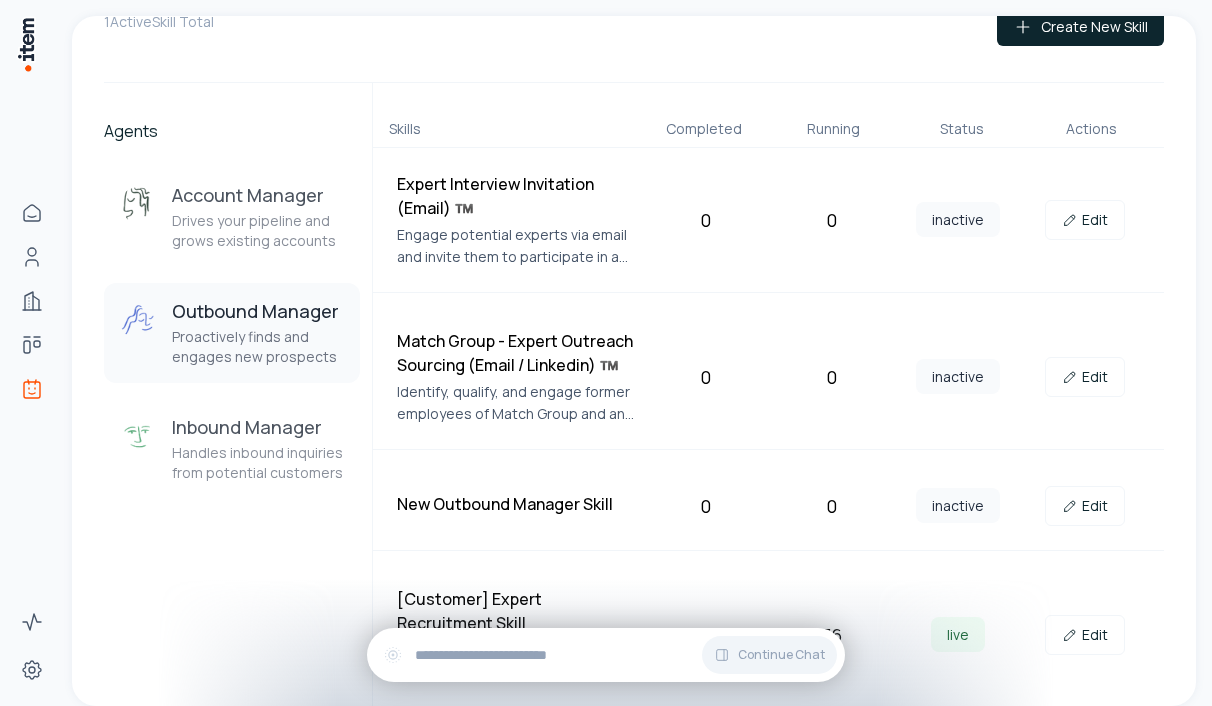 click on "[Customer] Expert Recruitment Skill Build a pool of experienced product design professionals to evaluate Figma's competitive positioning through primary research interviews. 7 36 live Edit" at bounding box center (768, 635) 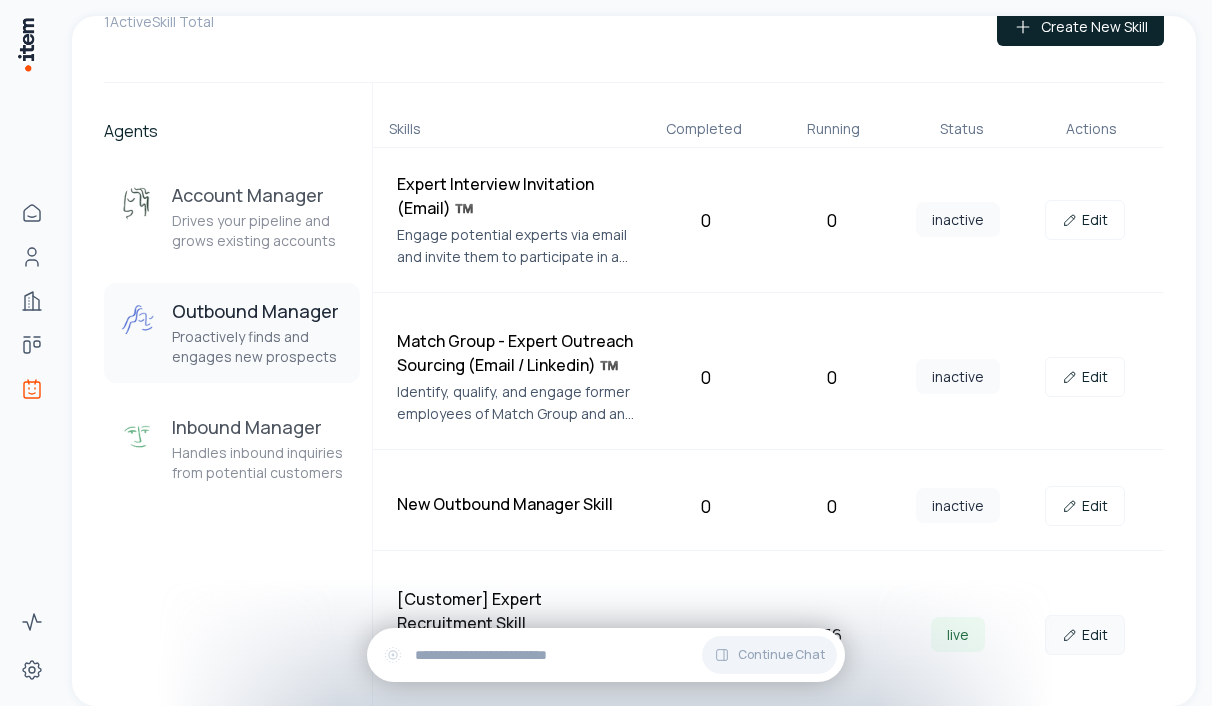 click 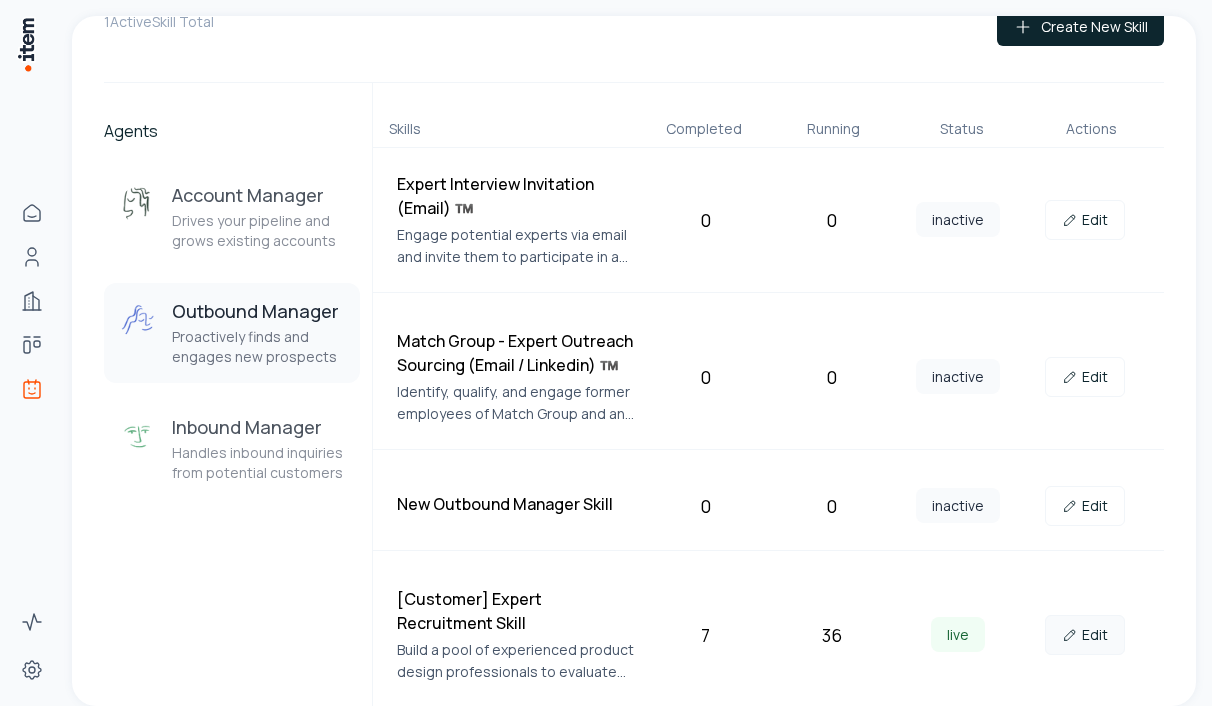 scroll, scrollTop: 0, scrollLeft: 0, axis: both 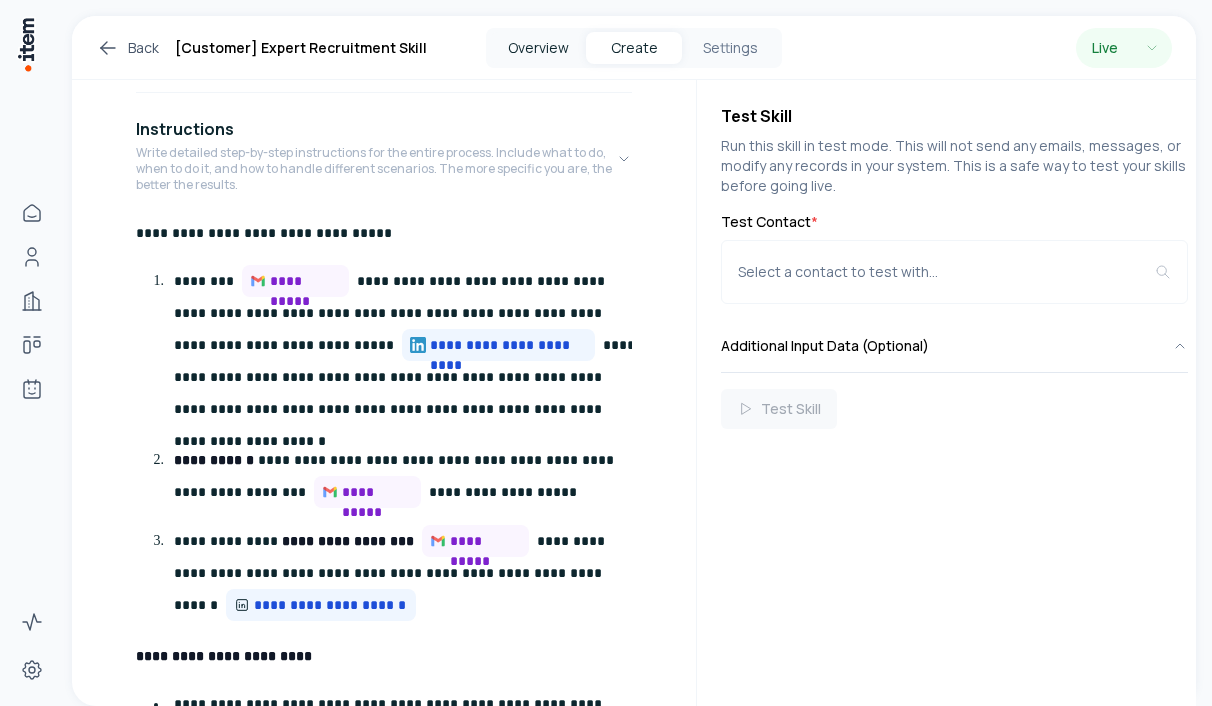 click on "Overview" at bounding box center (538, 48) 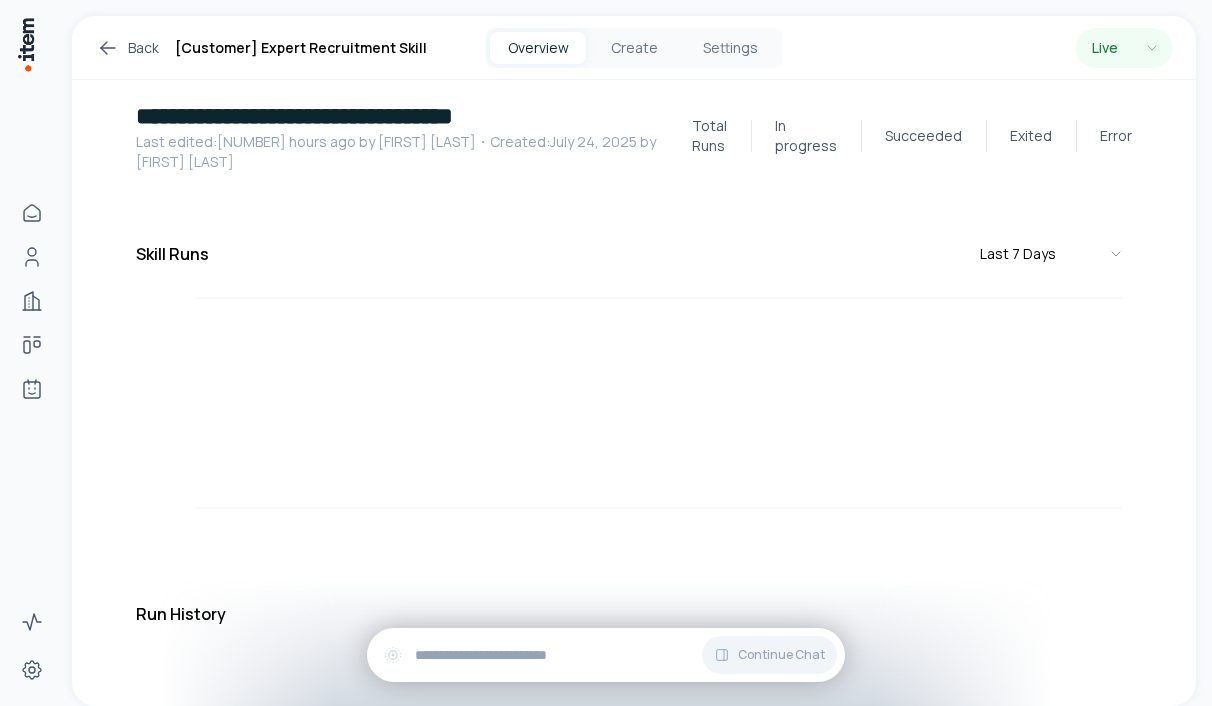 scroll, scrollTop: 44, scrollLeft: 0, axis: vertical 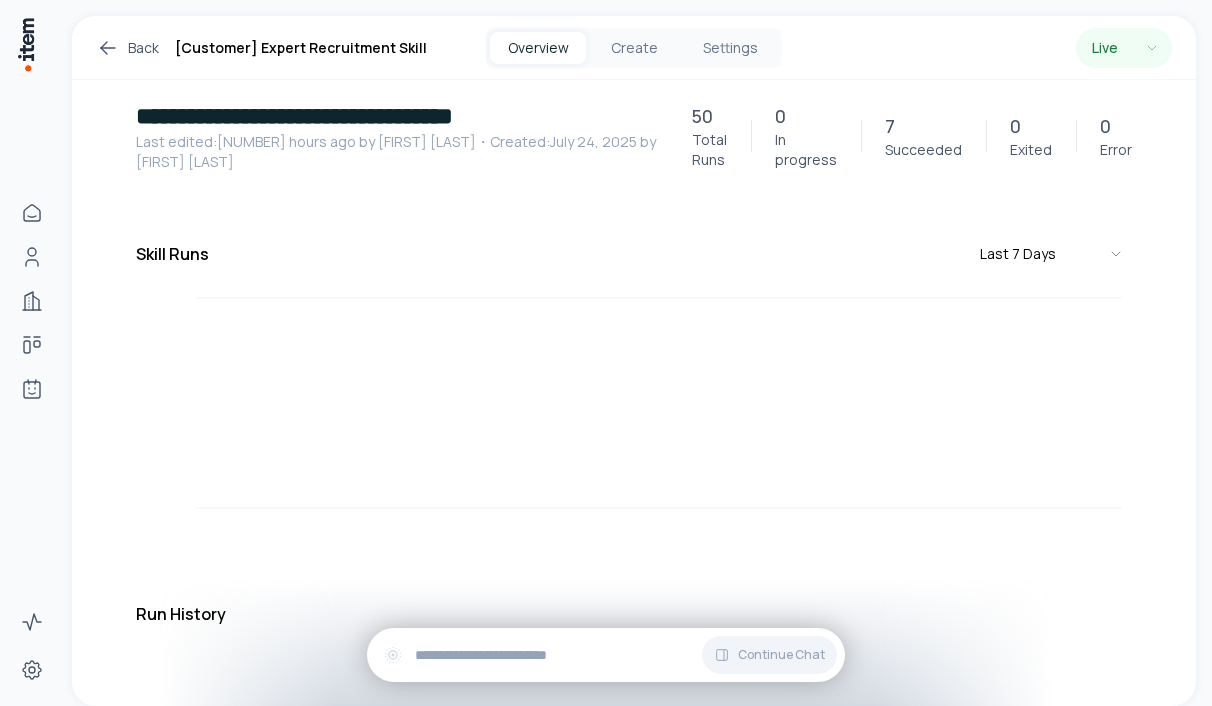 click on "Overview" at bounding box center [538, 48] 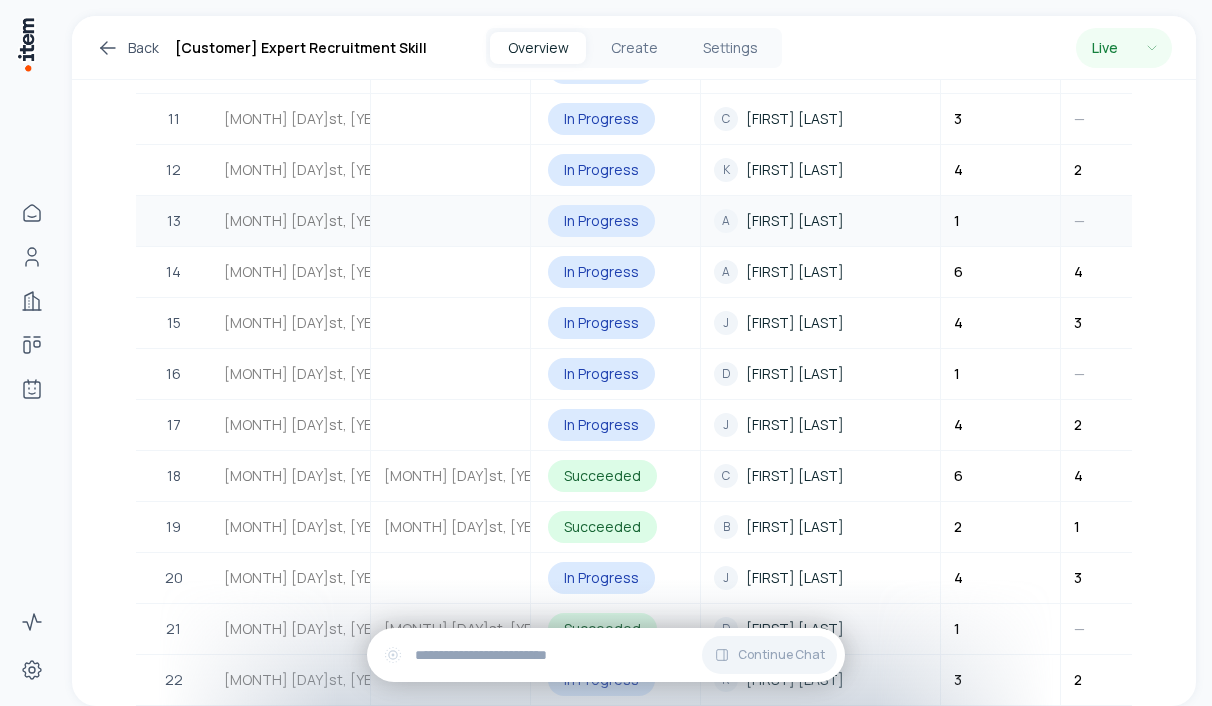 scroll, scrollTop: 1235, scrollLeft: 0, axis: vertical 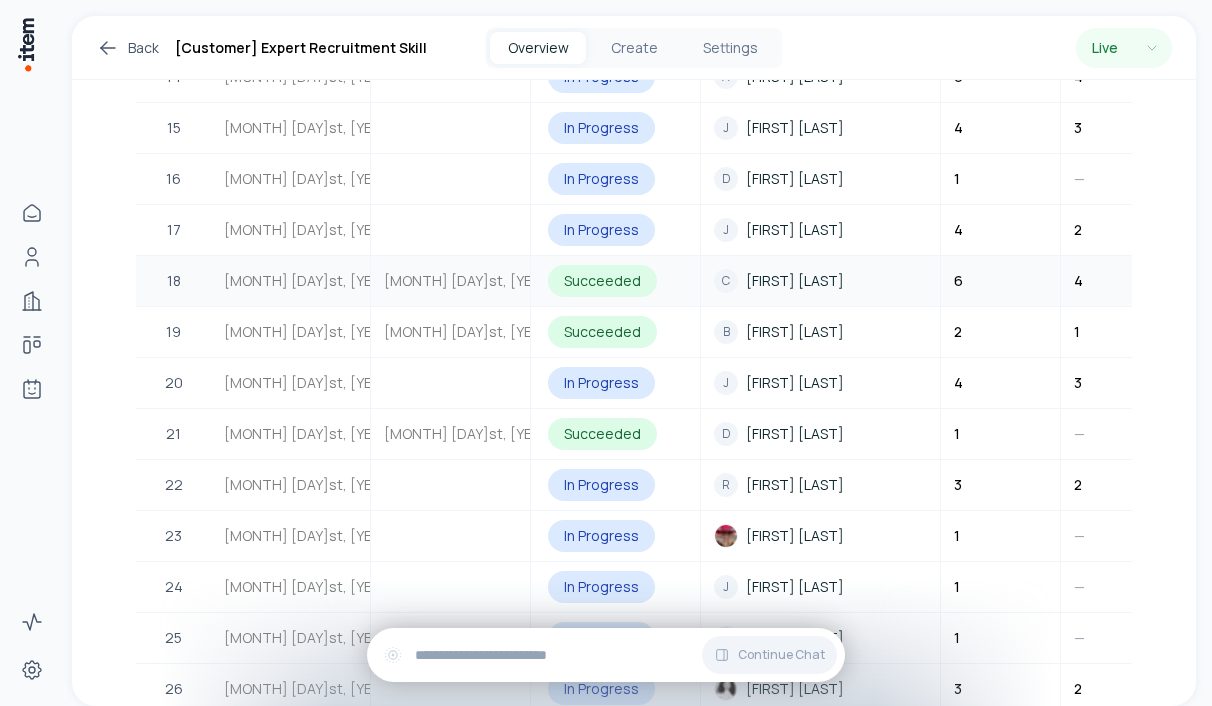 click on "[MONTH] [DAY]st, [YEAR]" at bounding box center [451, 281] 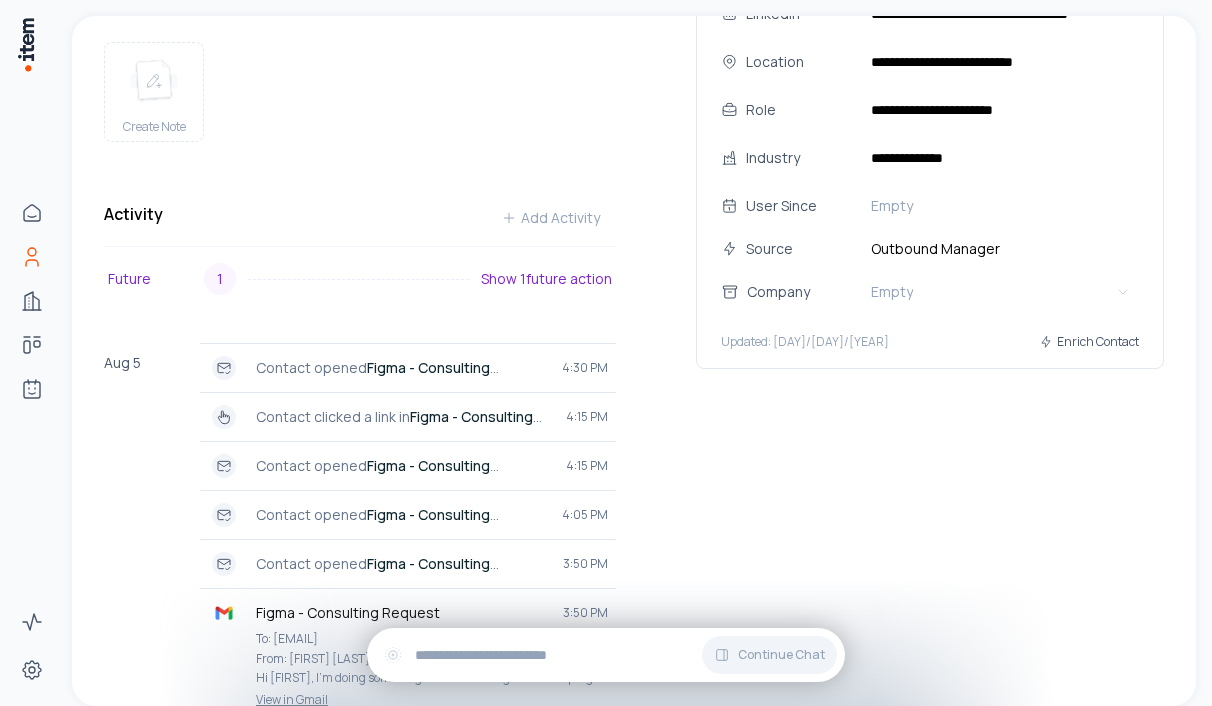 scroll, scrollTop: 528, scrollLeft: 0, axis: vertical 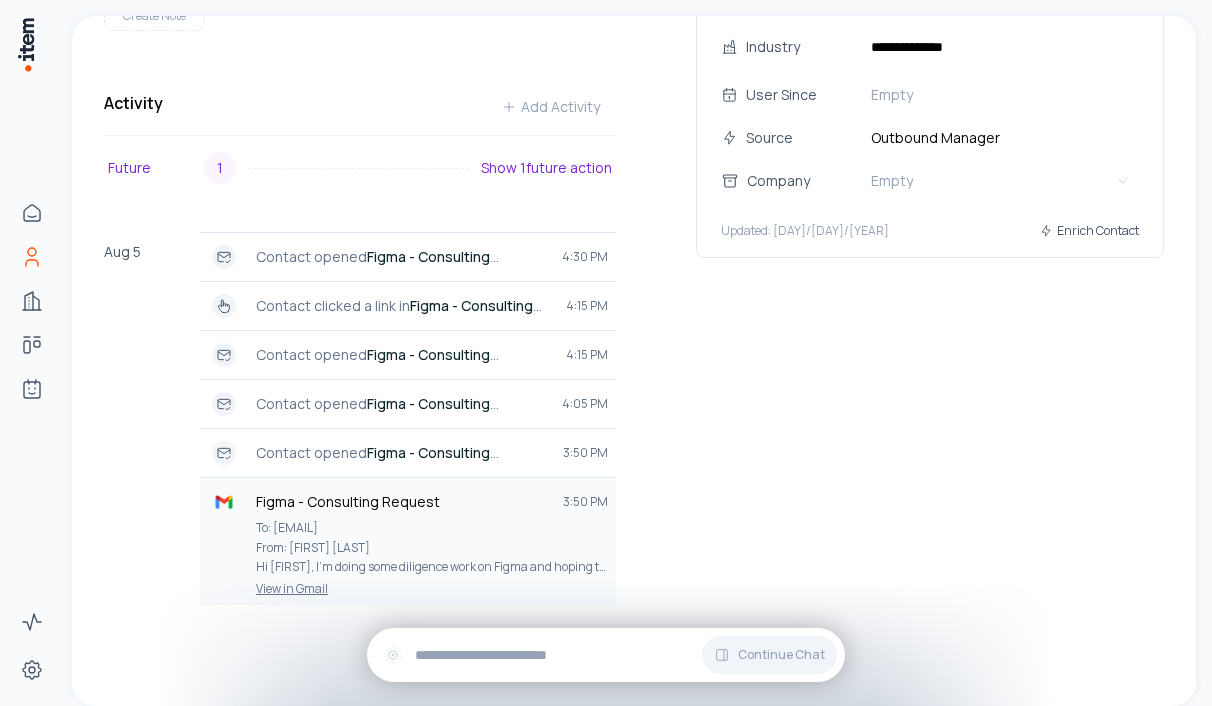 click on "To: [EMAIL]
From: [FIRST] [LAST]
Hi [FIRST], I'm doing some diligence work on Figma and hoping to get a more rounded take by speaking with former employees, customers, partners, industry experts, etc. I caught your profile on" at bounding box center [432, 547] 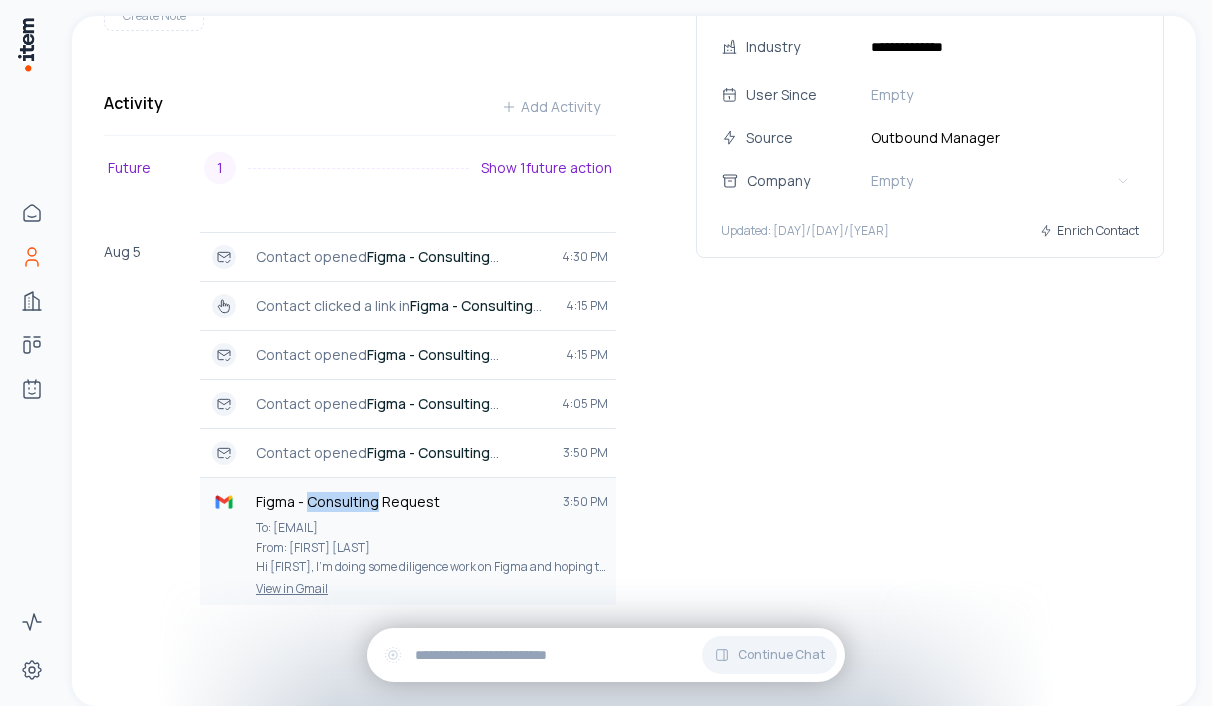 click on "Figma - Consulting Request" at bounding box center (401, 502) 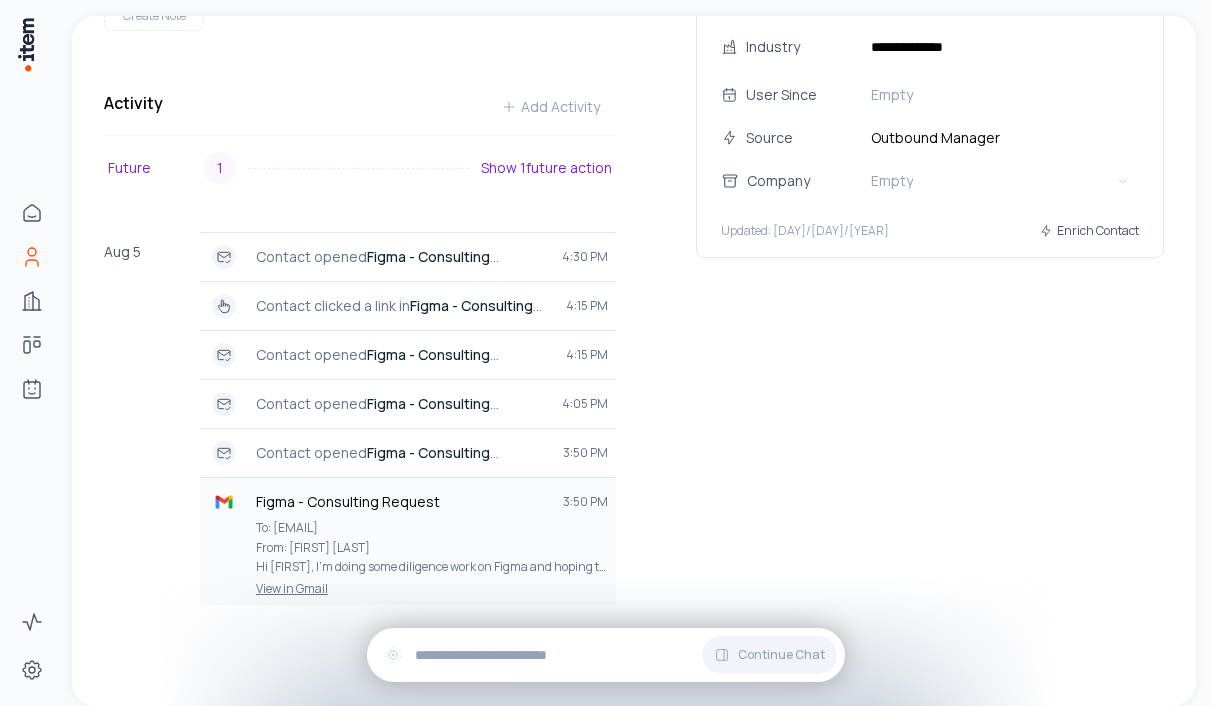 click on "Figma - Consulting Request" at bounding box center [401, 502] 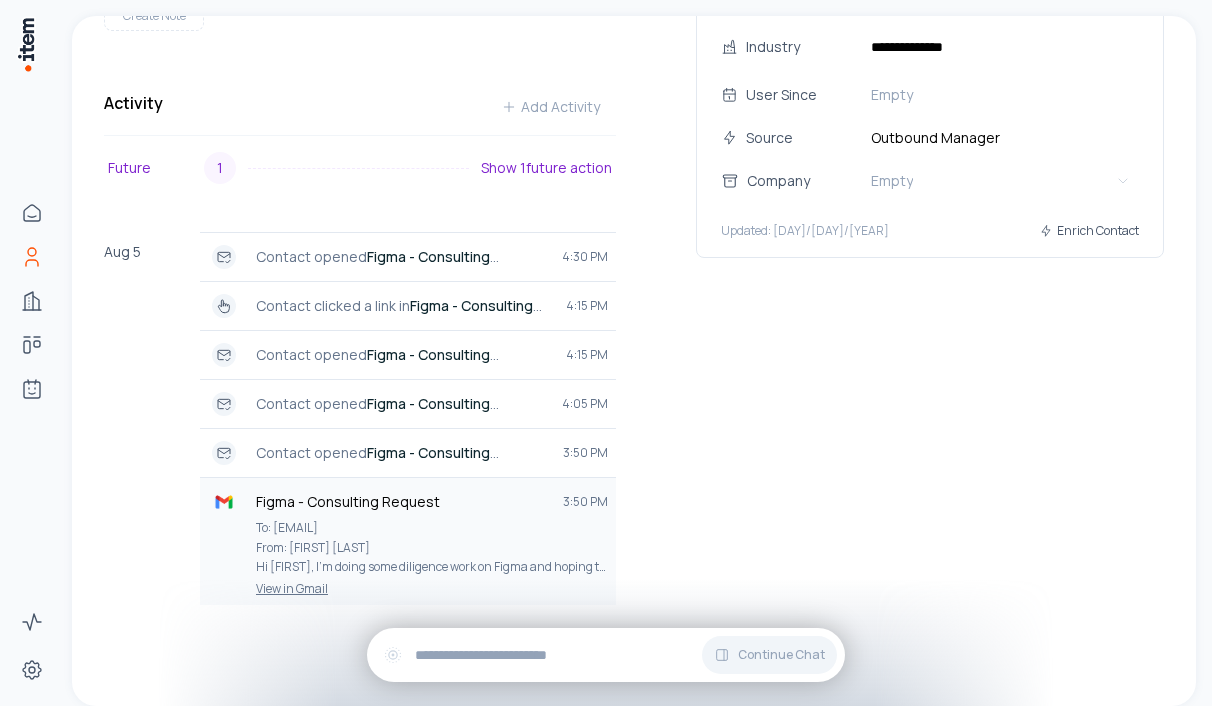 click on "View in Gmail" at bounding box center (408, 589) 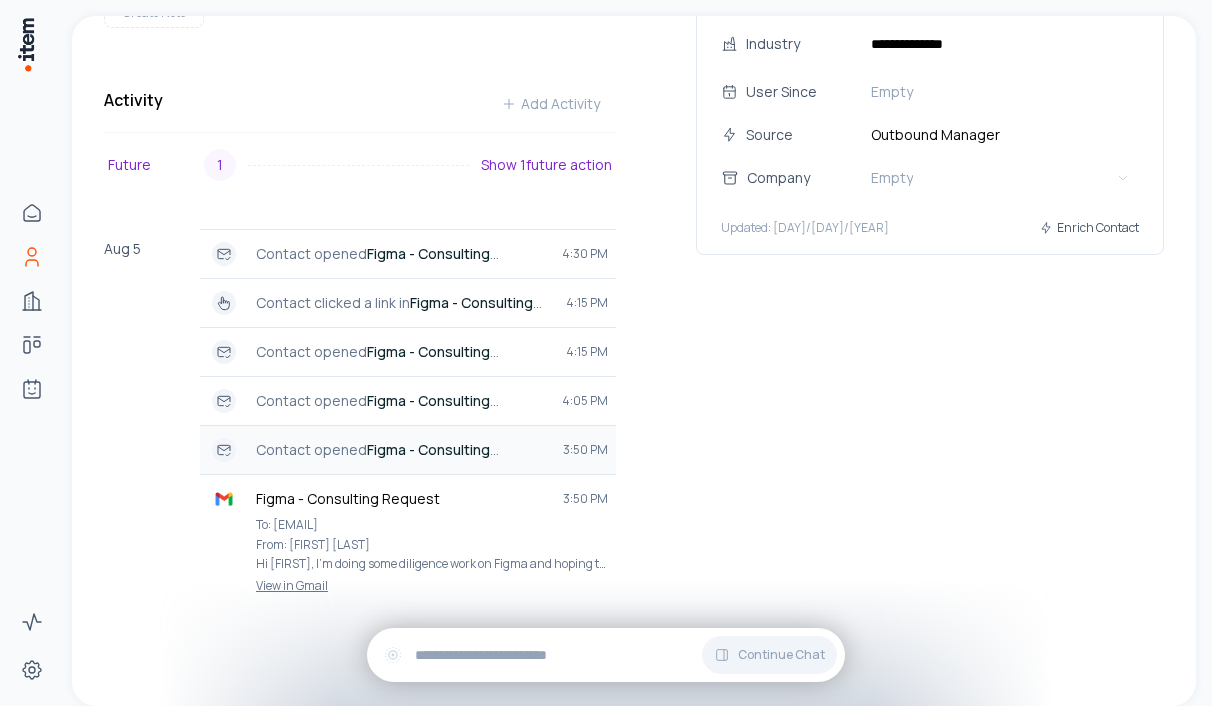 scroll, scrollTop: 528, scrollLeft: 0, axis: vertical 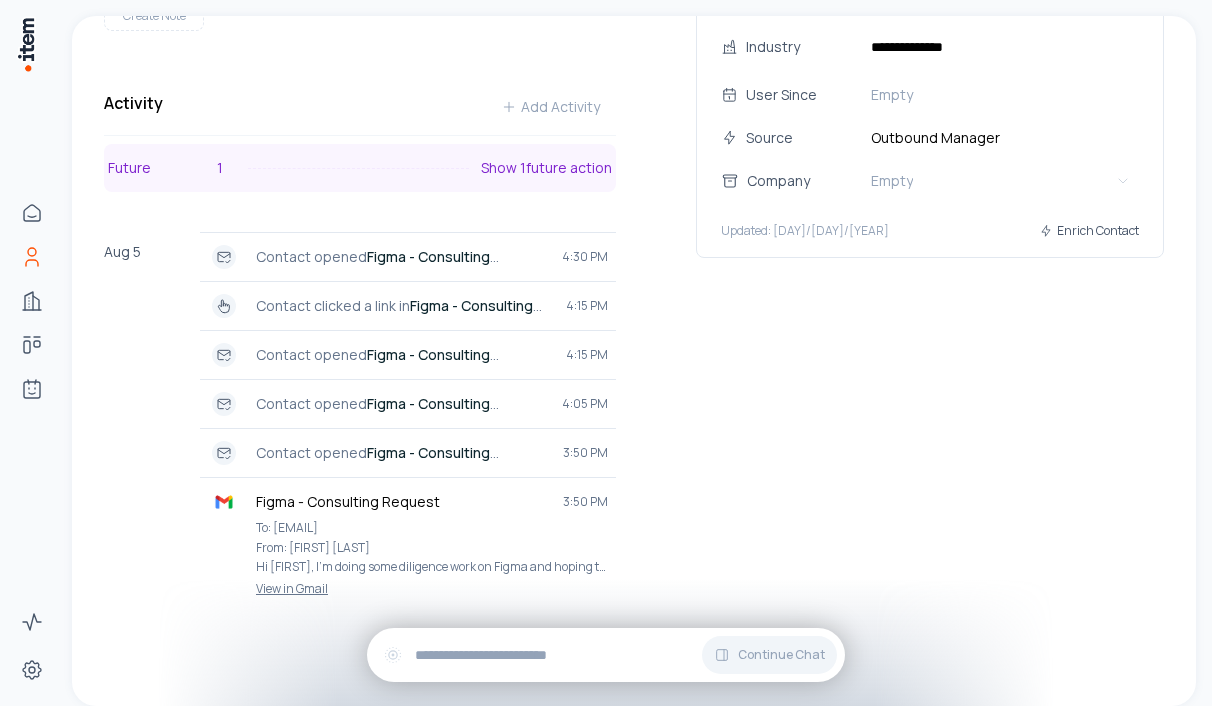 click on "Show   1  future   action" at bounding box center [546, 168] 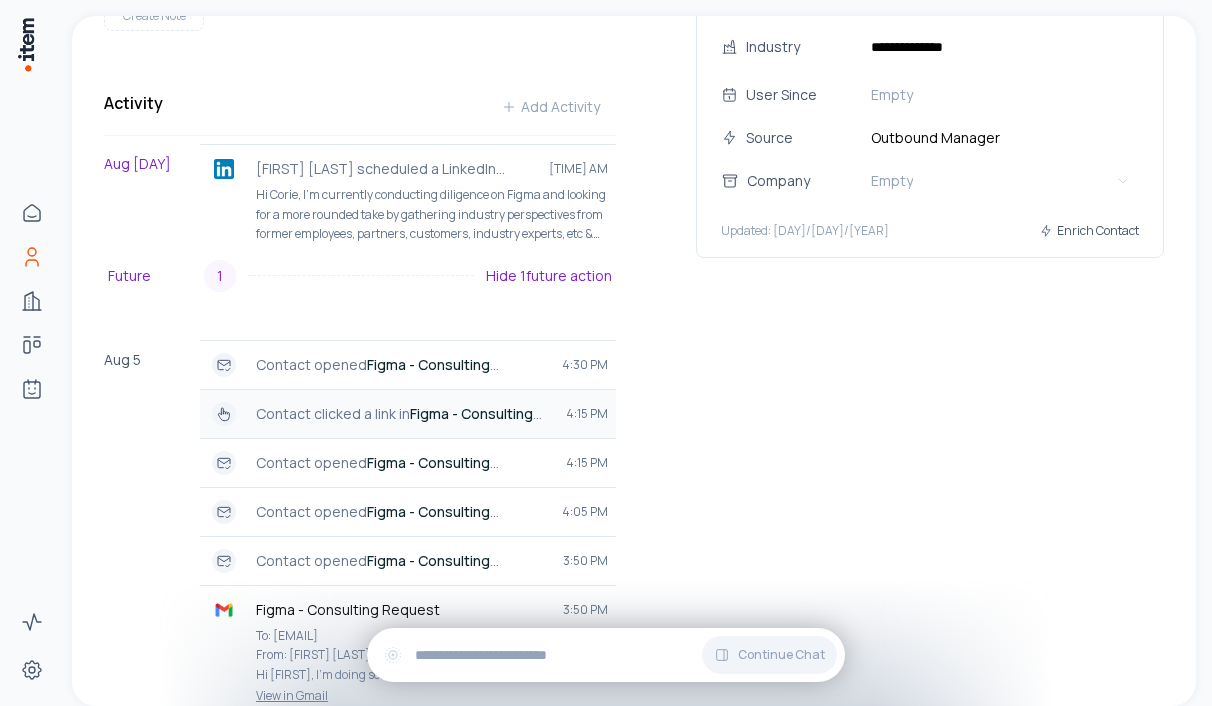 click on "Contact clicked a link in  Figma - Consulting Request  to  app.auraresearch.ai" at bounding box center [403, 414] 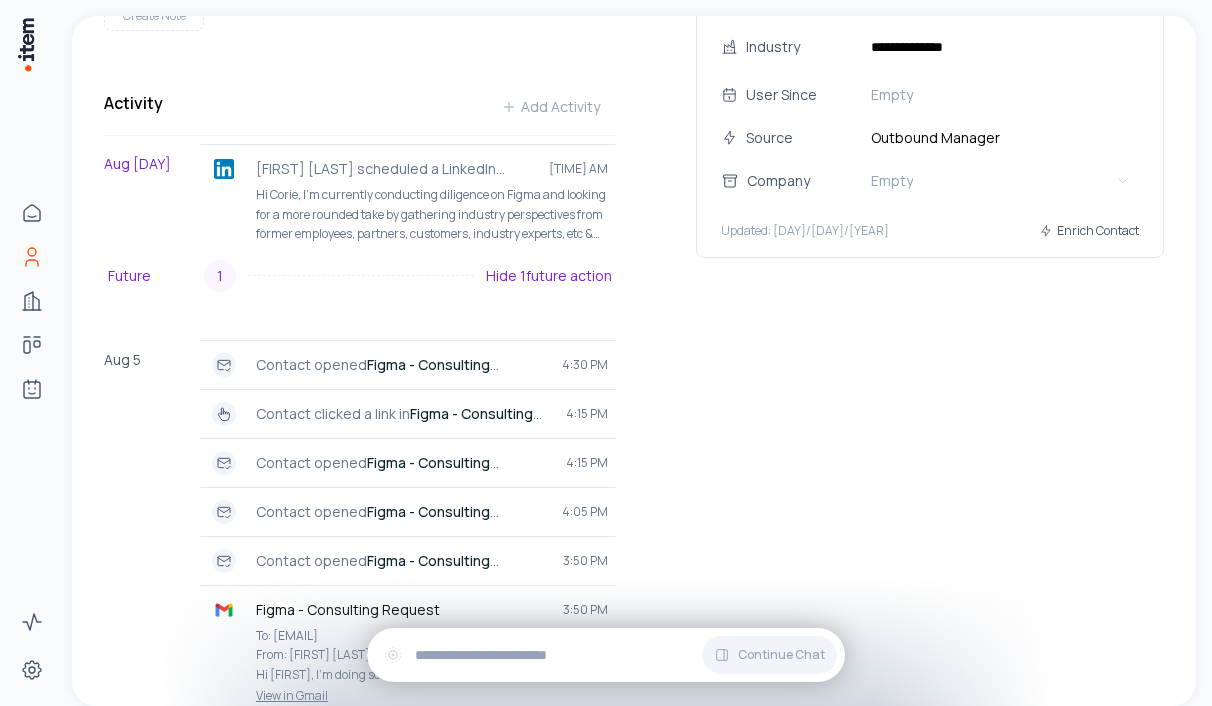 click on "**********" at bounding box center (638, 353) 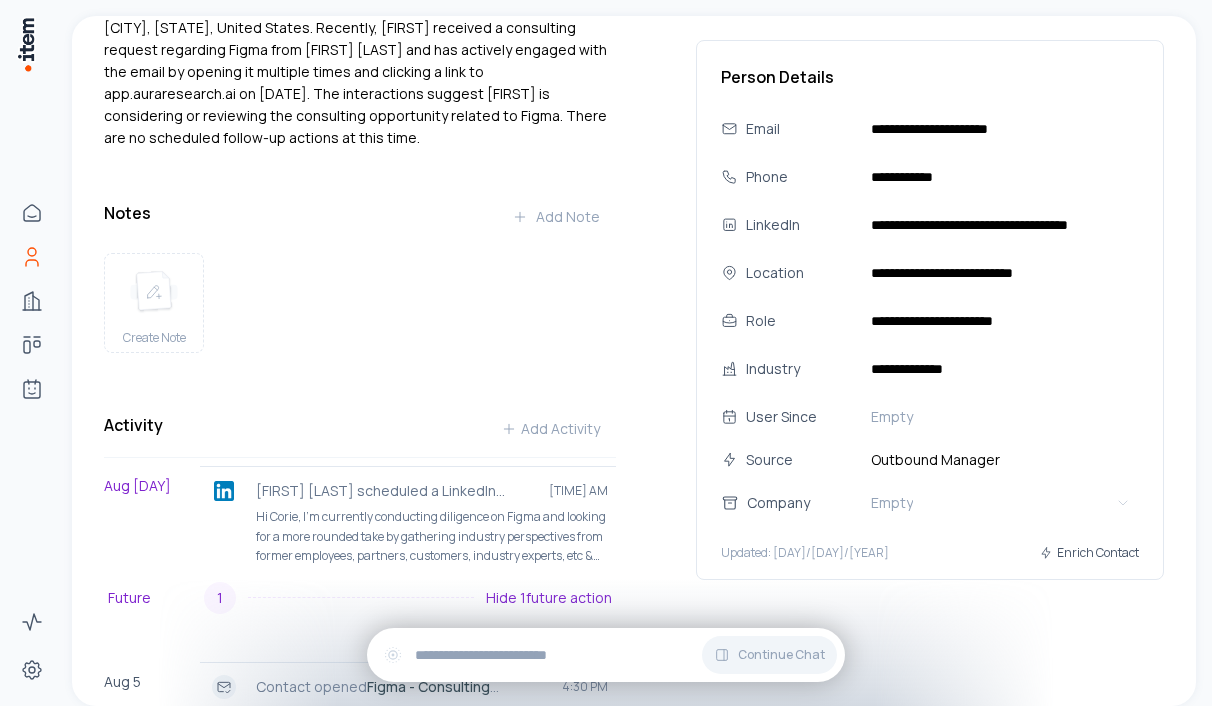 scroll, scrollTop: 0, scrollLeft: 0, axis: both 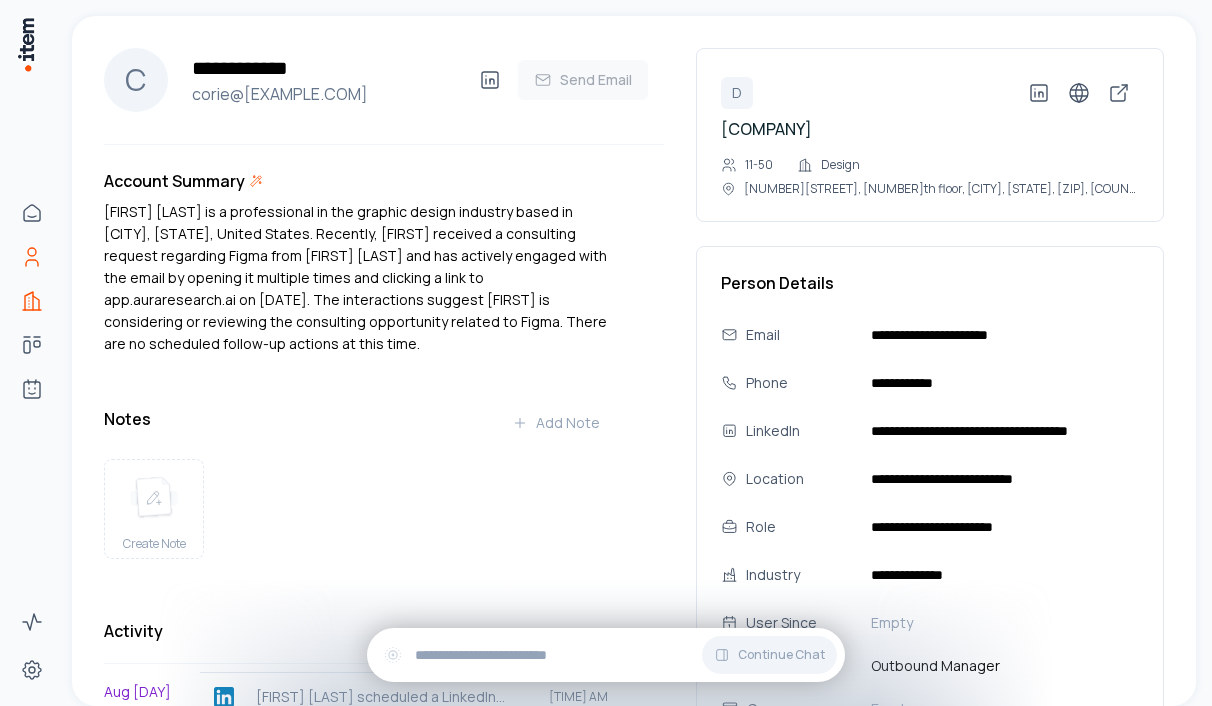 click 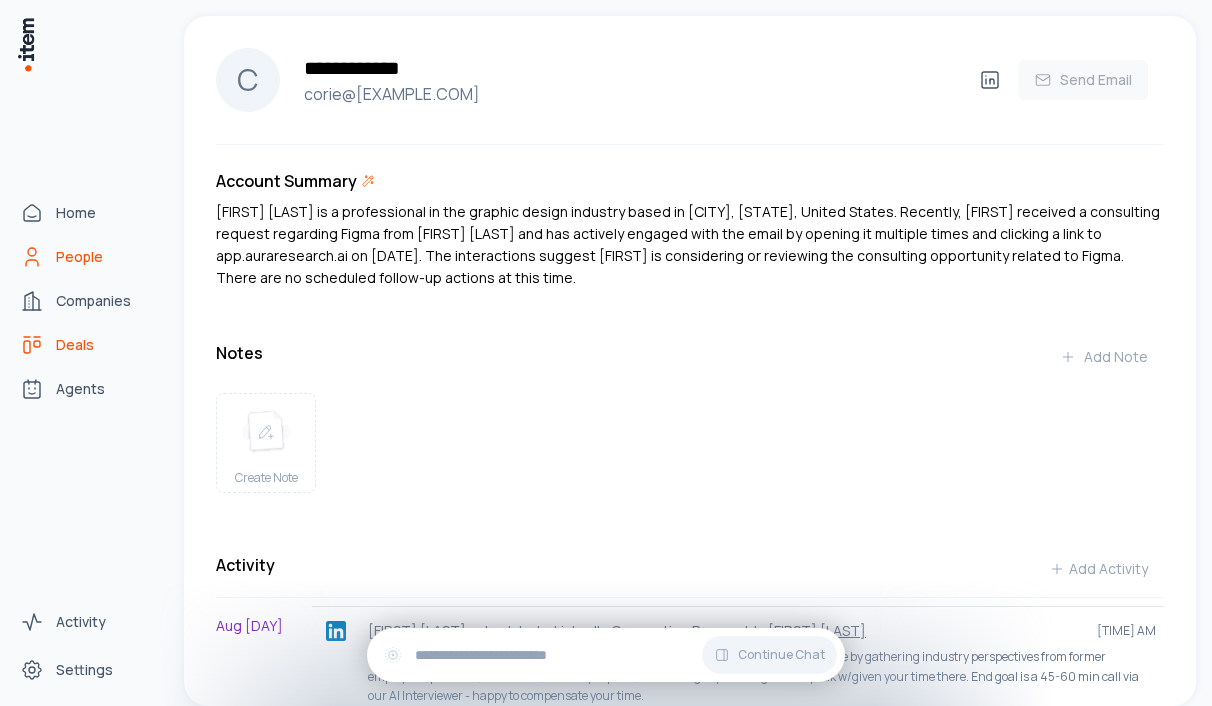 click on "Deals" at bounding box center [88, 345] 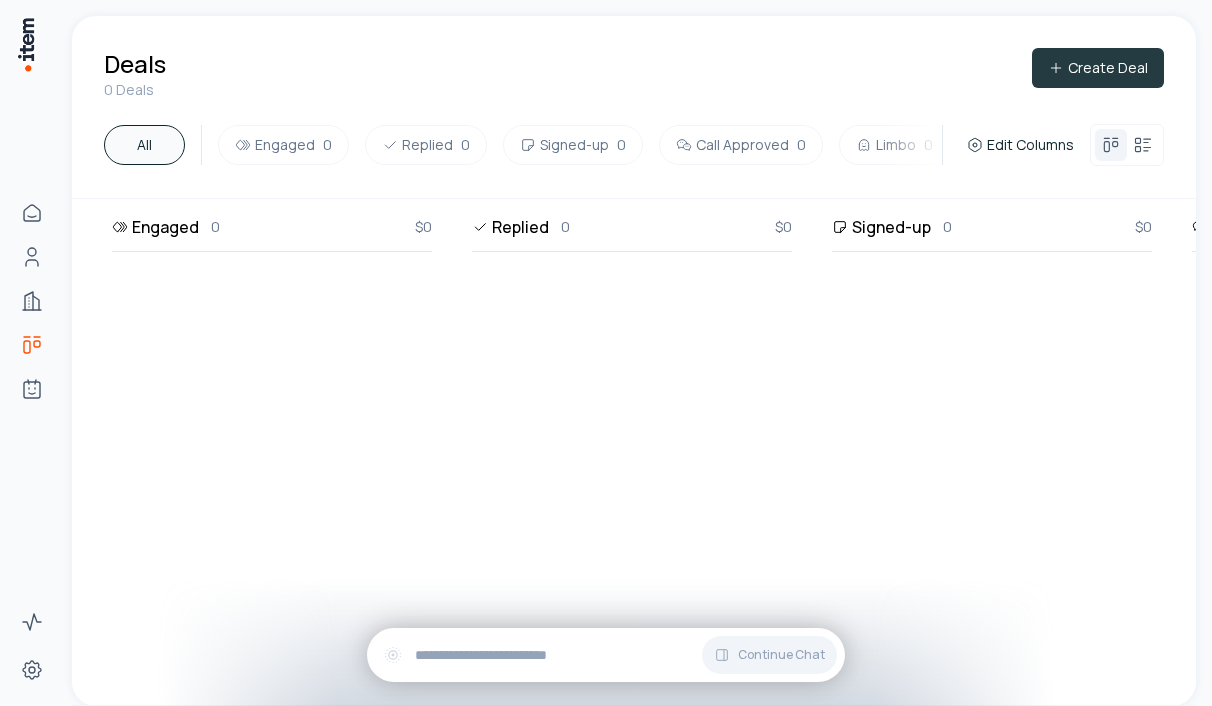 click on "Create Deal" at bounding box center [1098, 68] 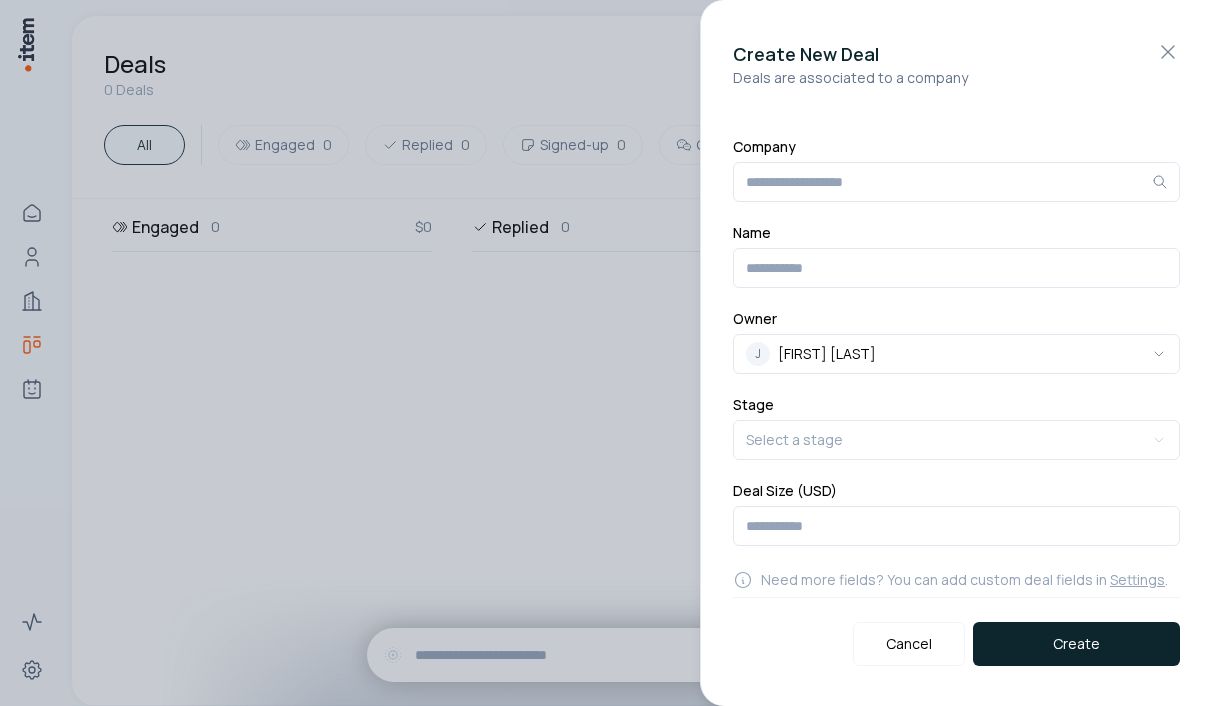 scroll, scrollTop: 16, scrollLeft: 0, axis: vertical 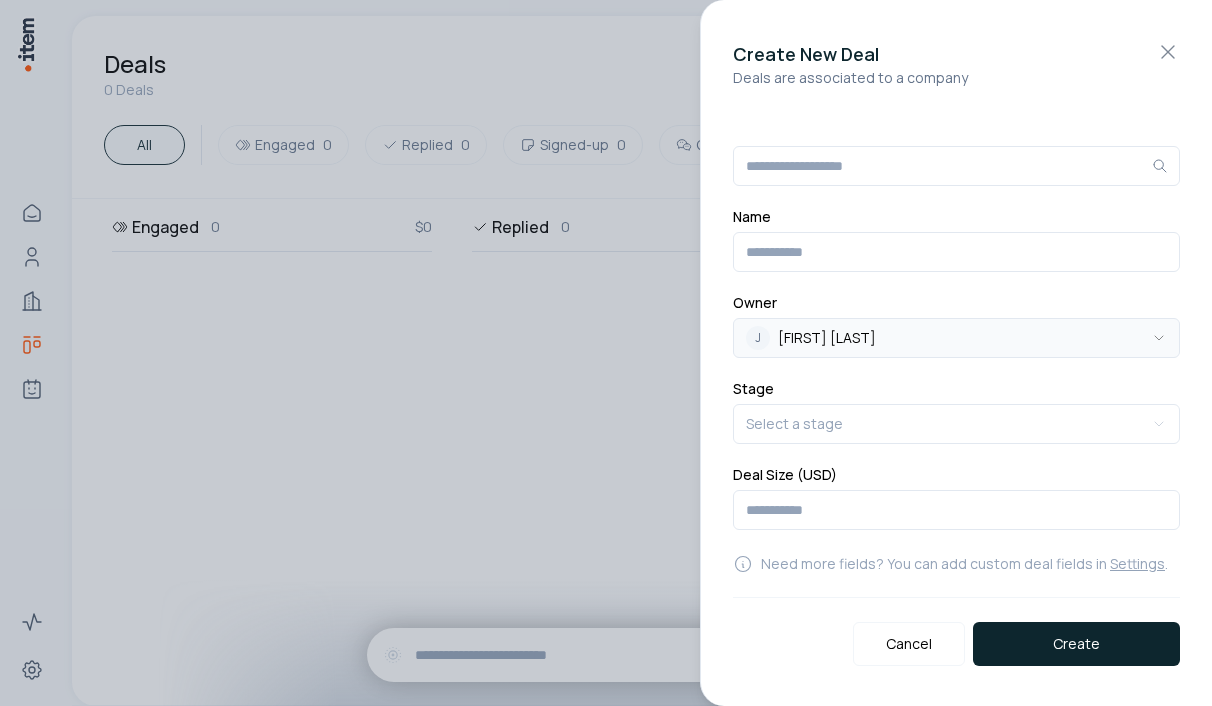click on "[FIRST] [LAST]" at bounding box center (956, 338) 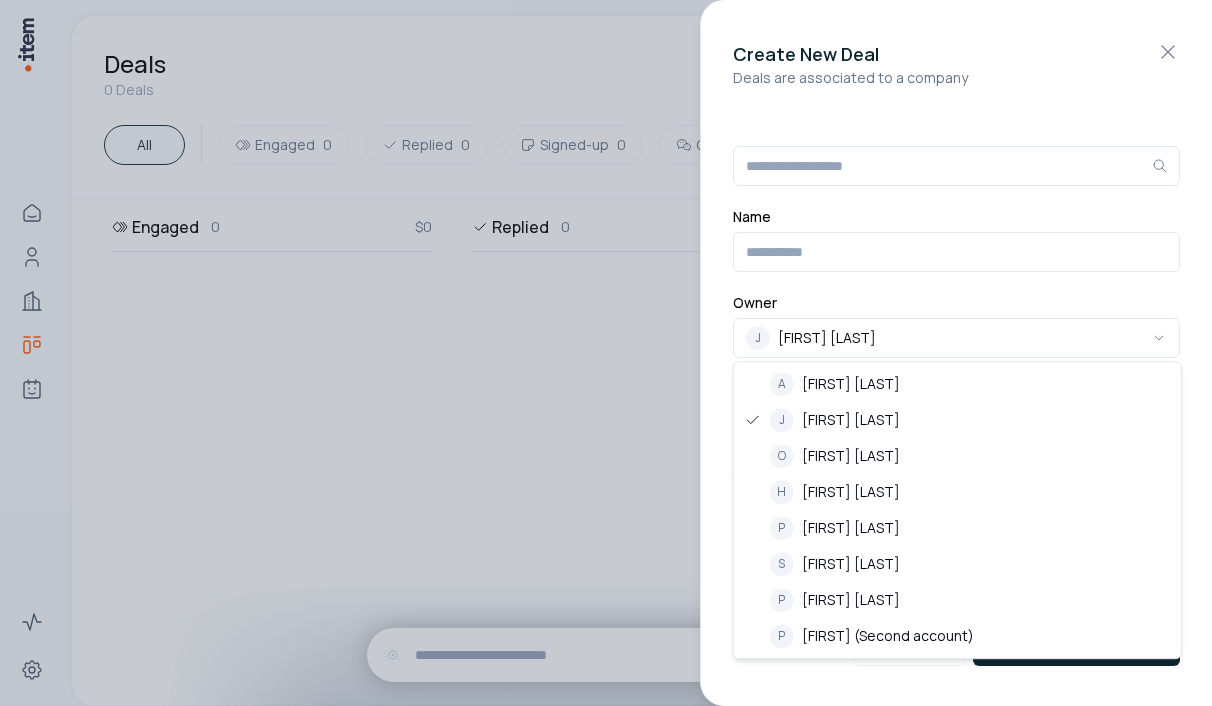 click at bounding box center [606, 353] 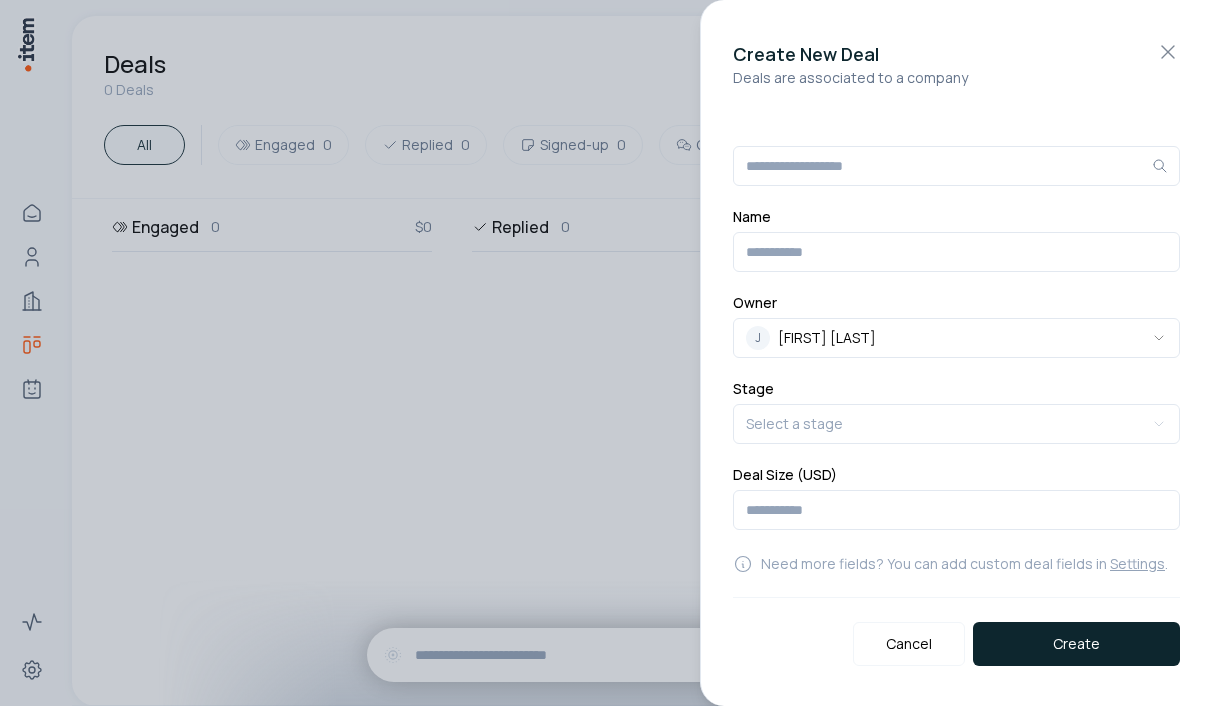 click at bounding box center [606, 353] 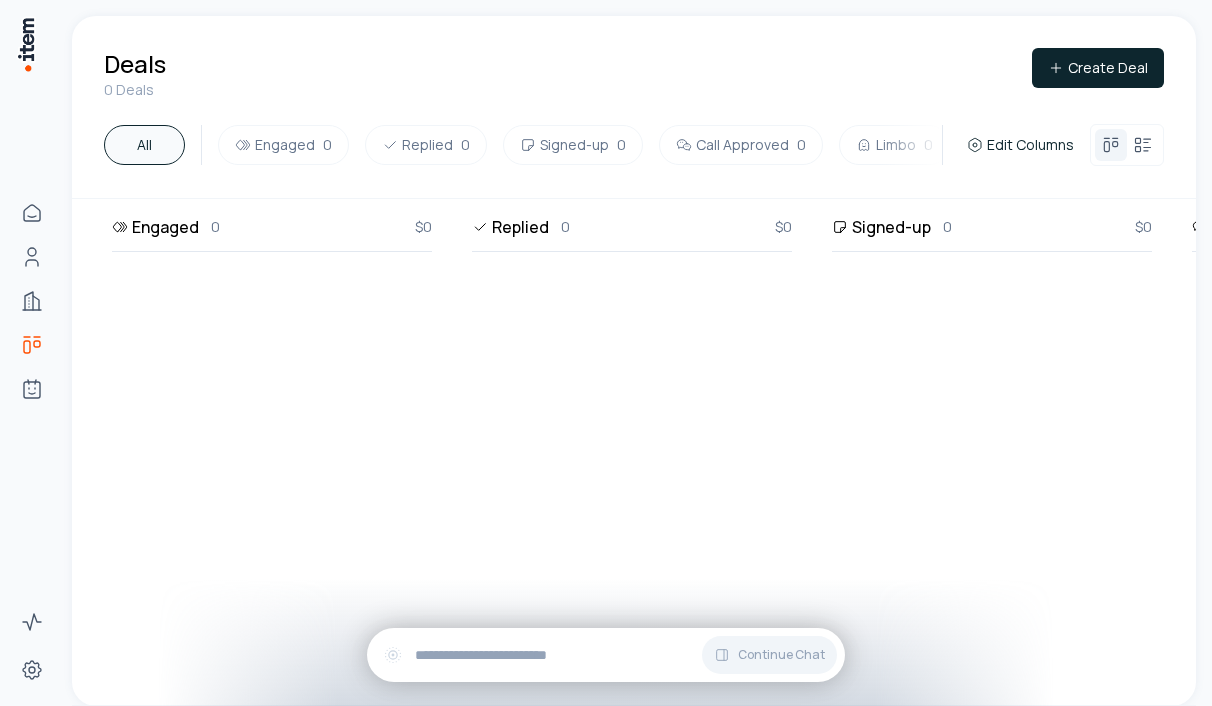 type 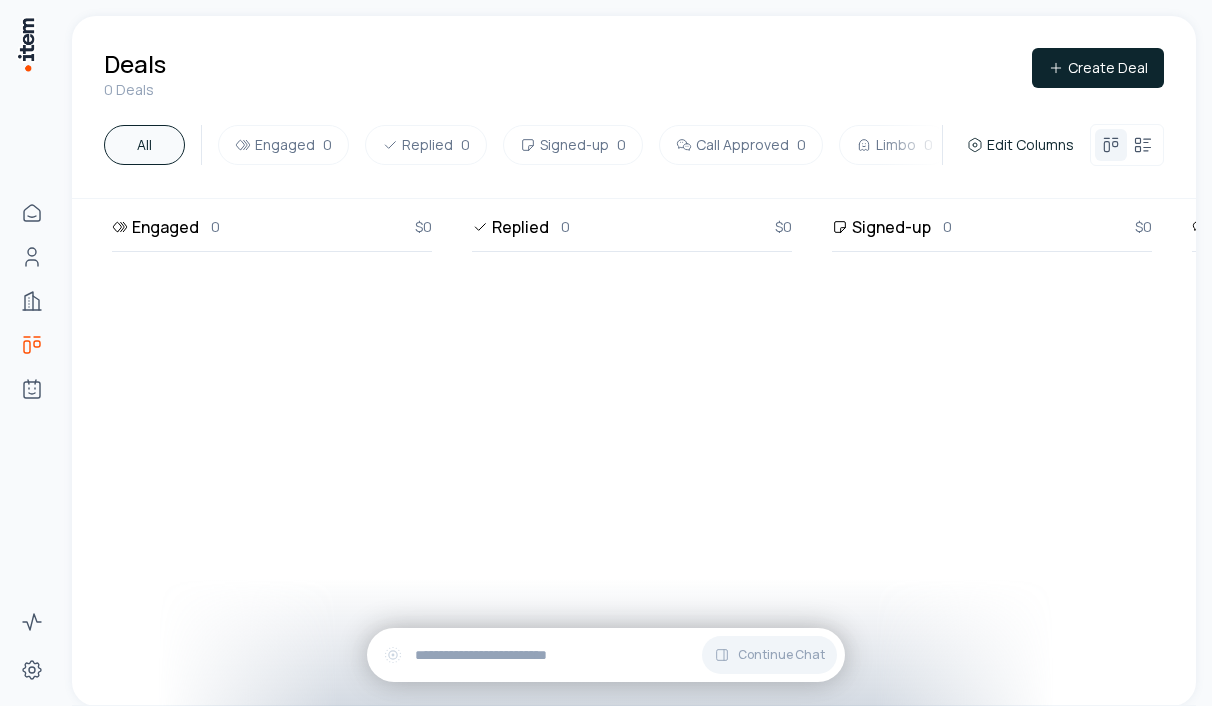 click on "Replied 0 $0" at bounding box center [632, 460] 